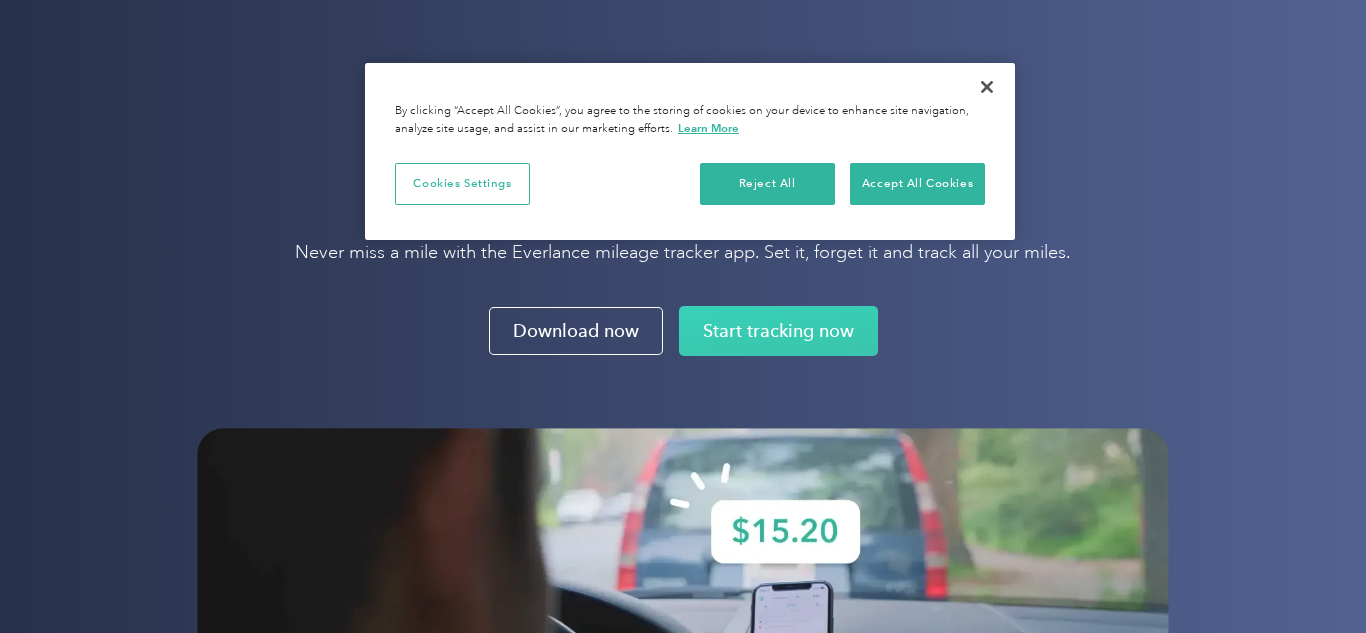scroll, scrollTop: 0, scrollLeft: 0, axis: both 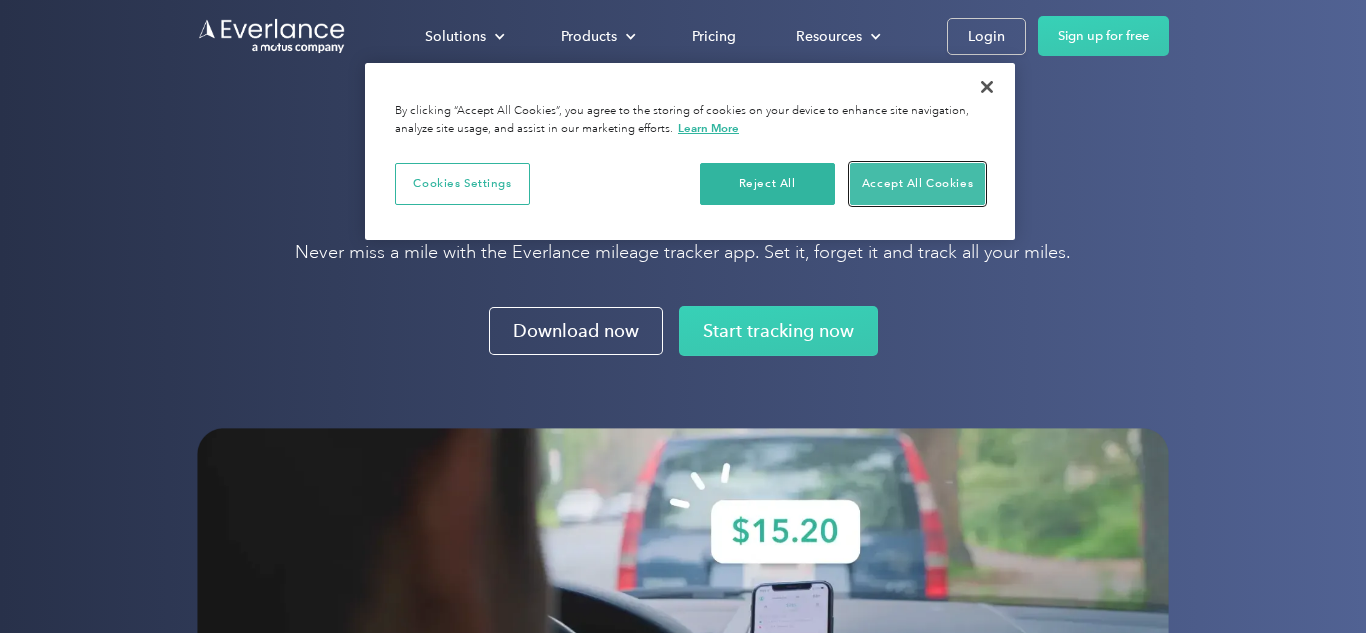 click on "Accept All Cookies" at bounding box center (917, 184) 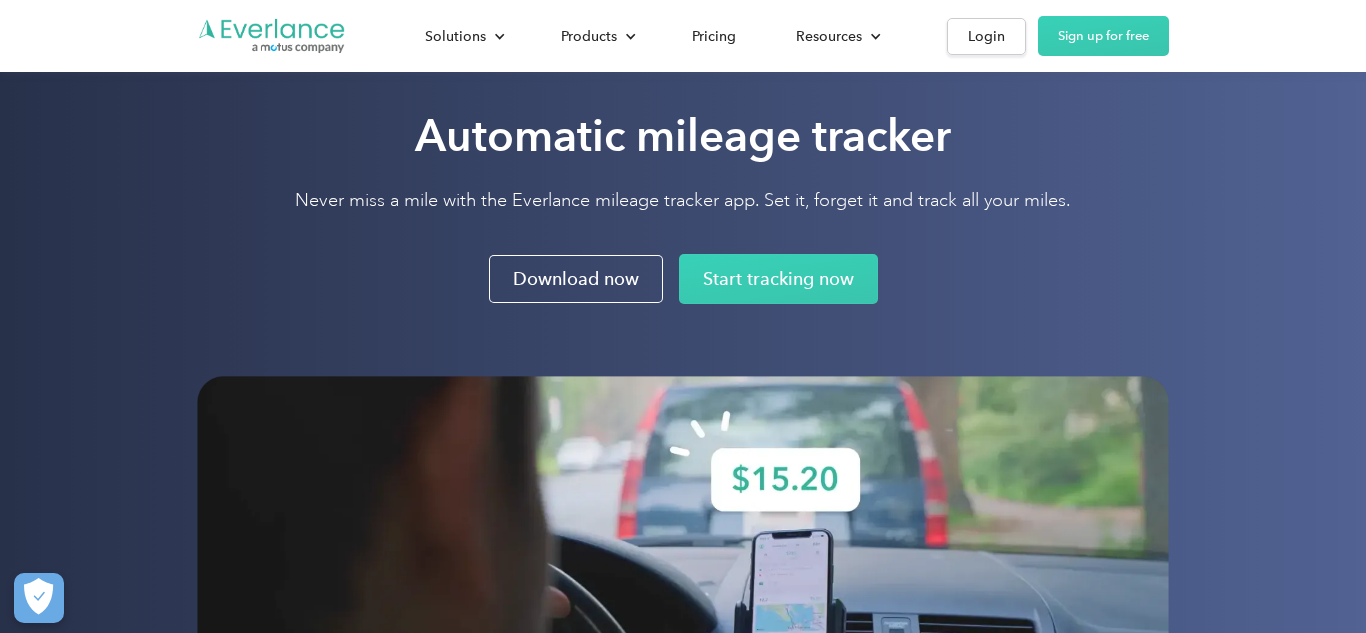 scroll, scrollTop: 43, scrollLeft: 0, axis: vertical 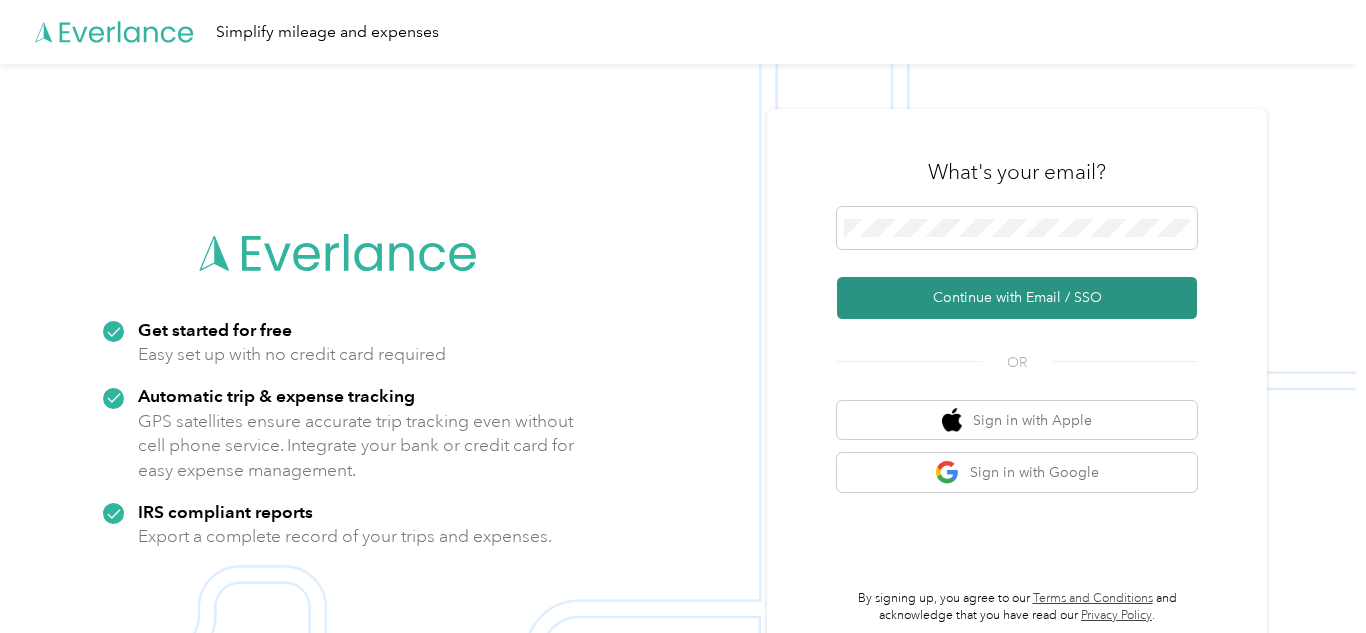 click on "Continue with Email / SSO" at bounding box center (1017, 298) 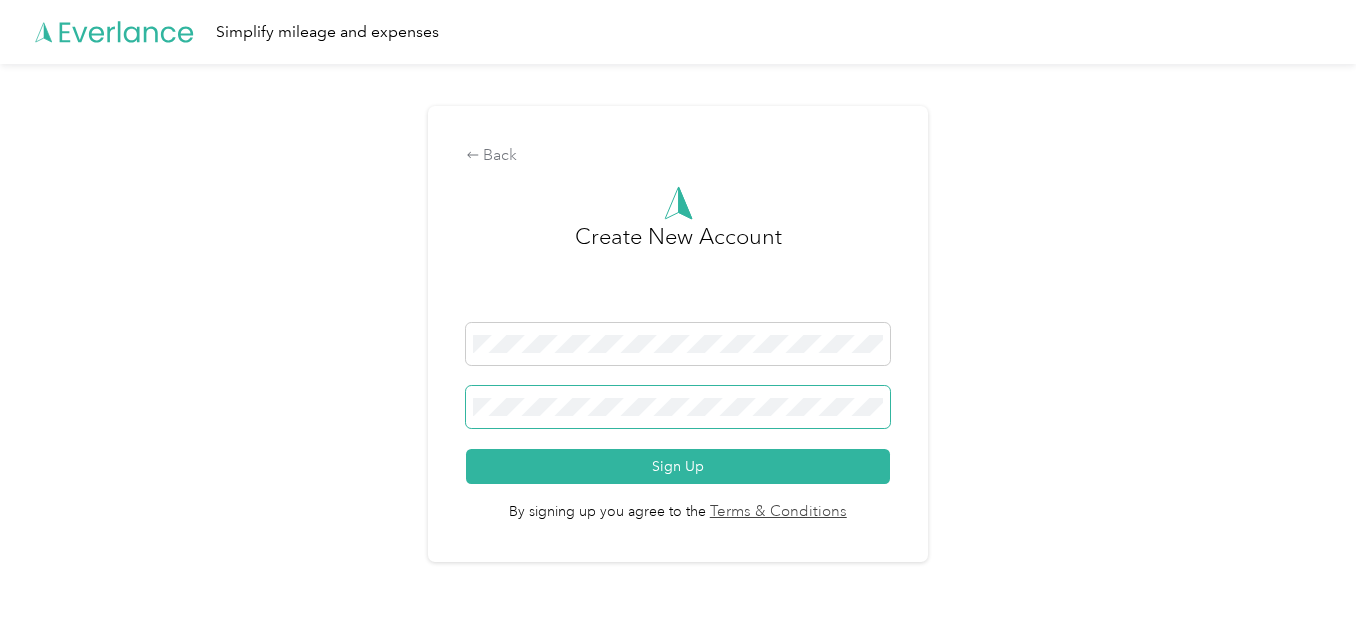 click at bounding box center (678, 407) 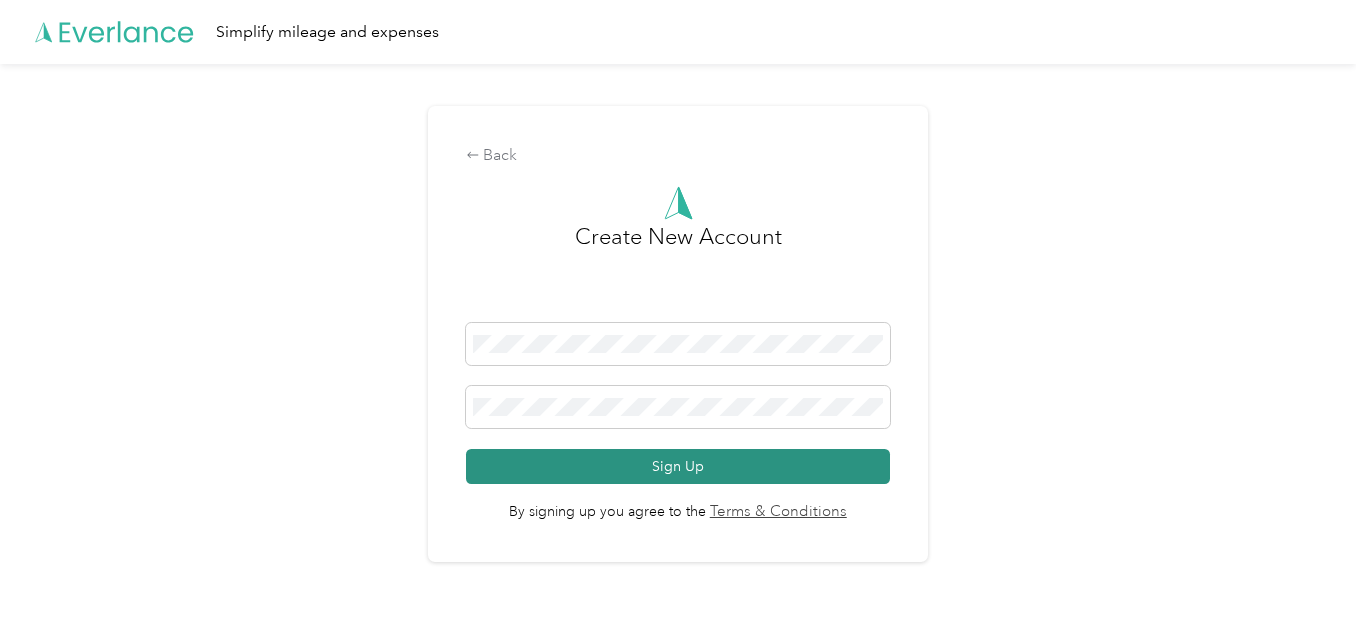 click on "Sign Up" at bounding box center (678, 466) 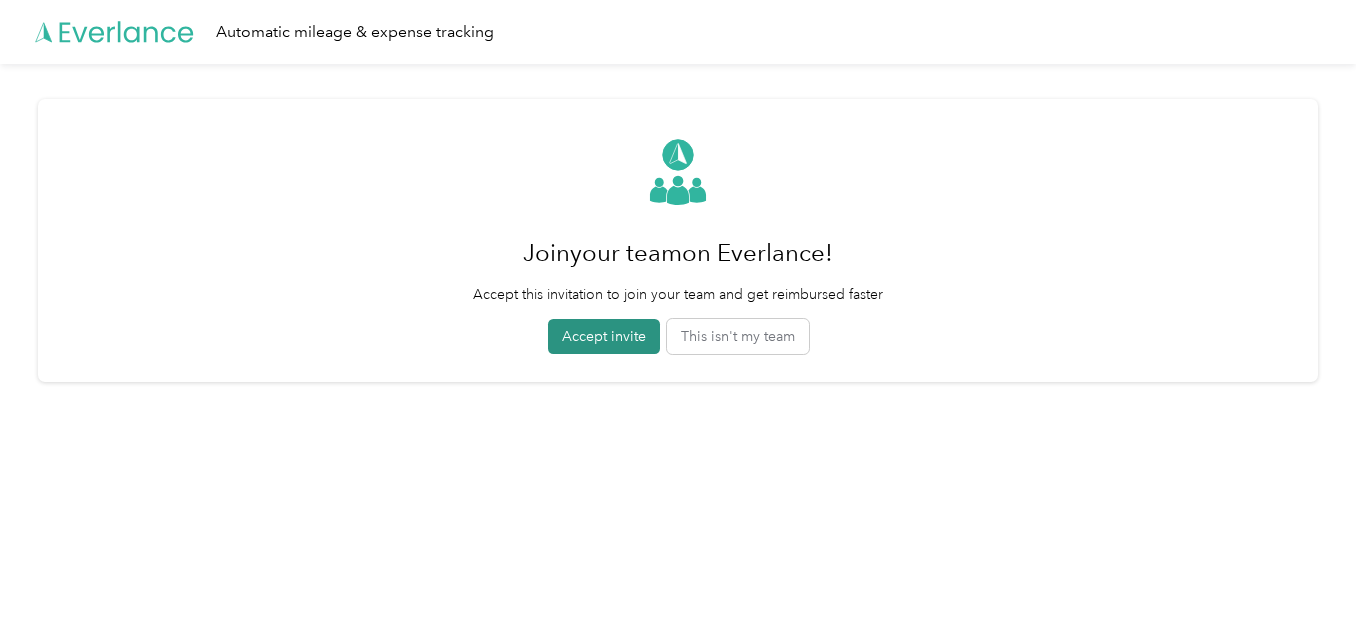 click on "Accept invite" at bounding box center (604, 336) 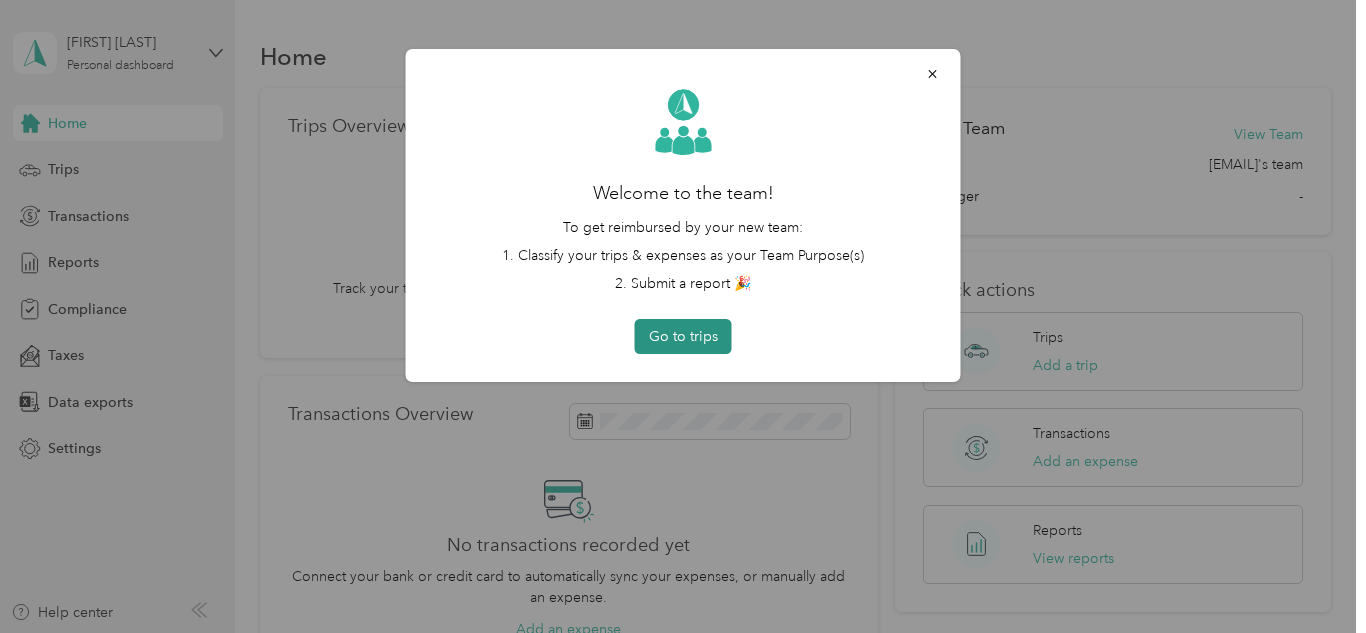 click on "Go to trips" at bounding box center (683, 336) 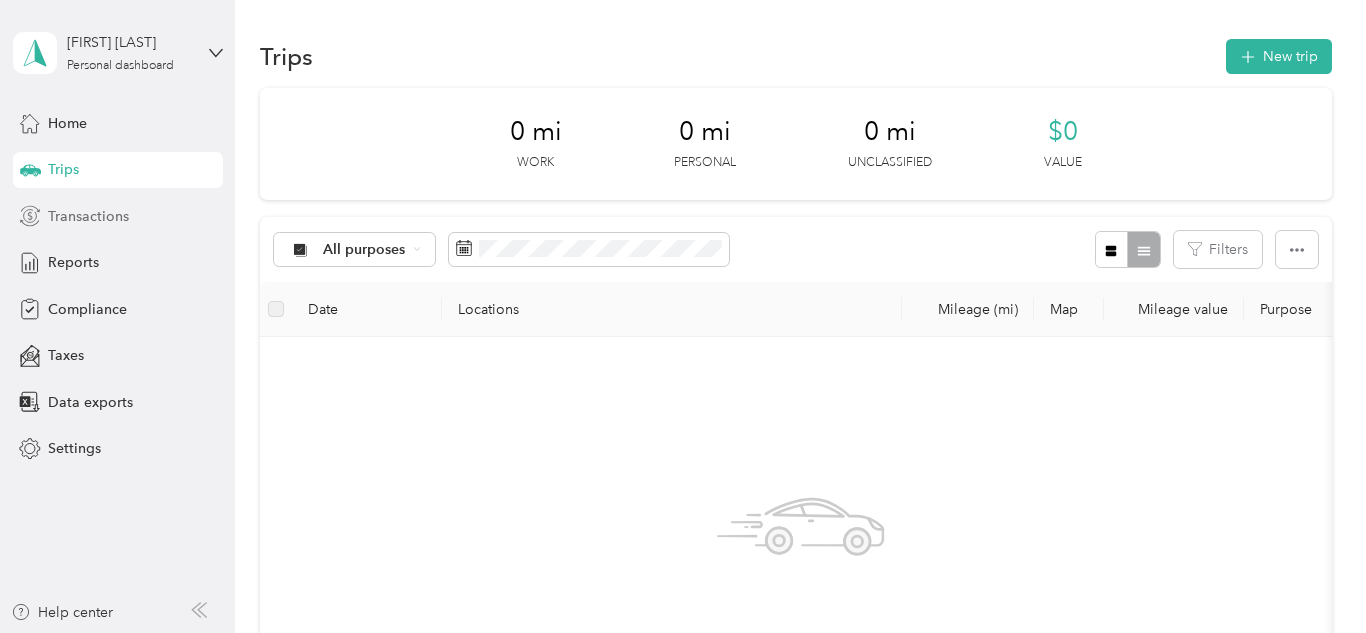 click on "Transactions" at bounding box center (88, 216) 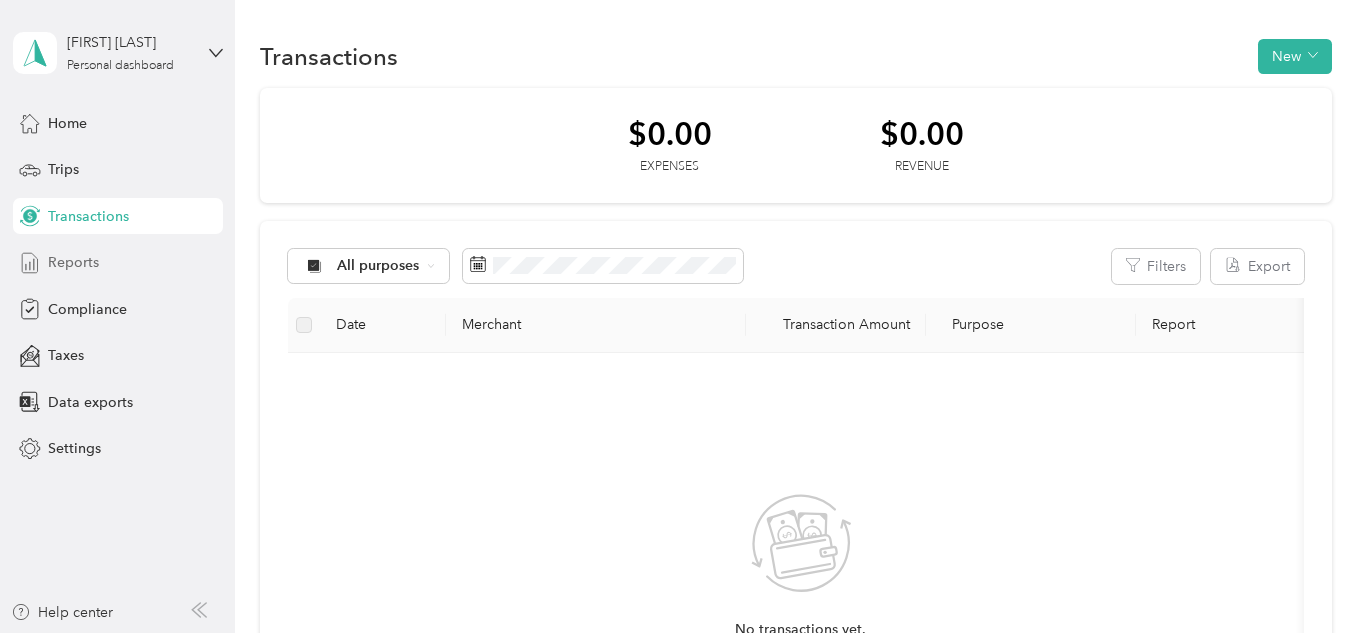 click on "Reports" at bounding box center (73, 262) 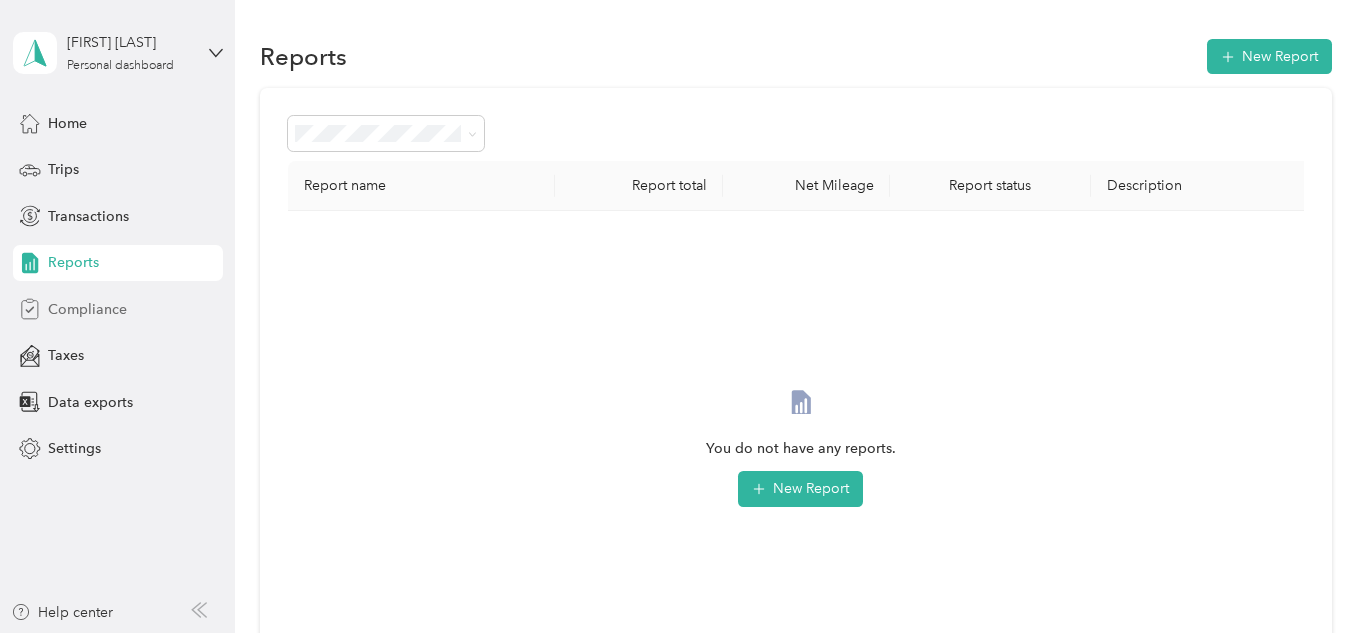 click on "Compliance" at bounding box center [87, 309] 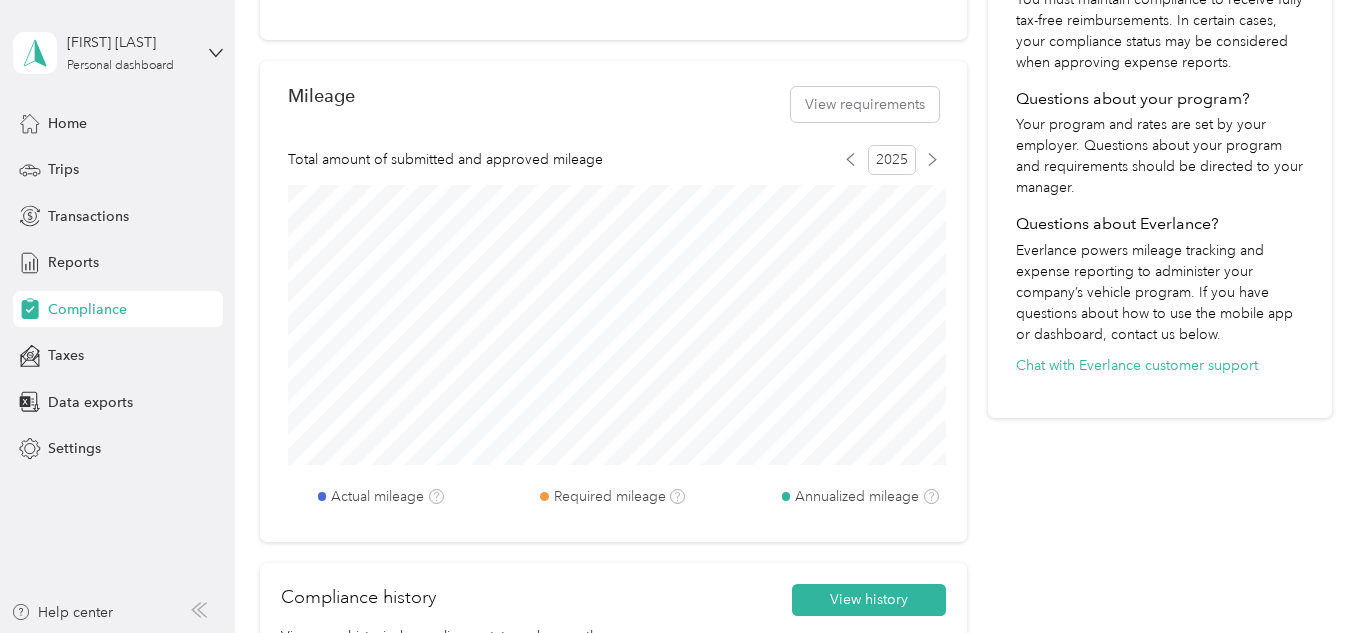 scroll, scrollTop: 0, scrollLeft: 0, axis: both 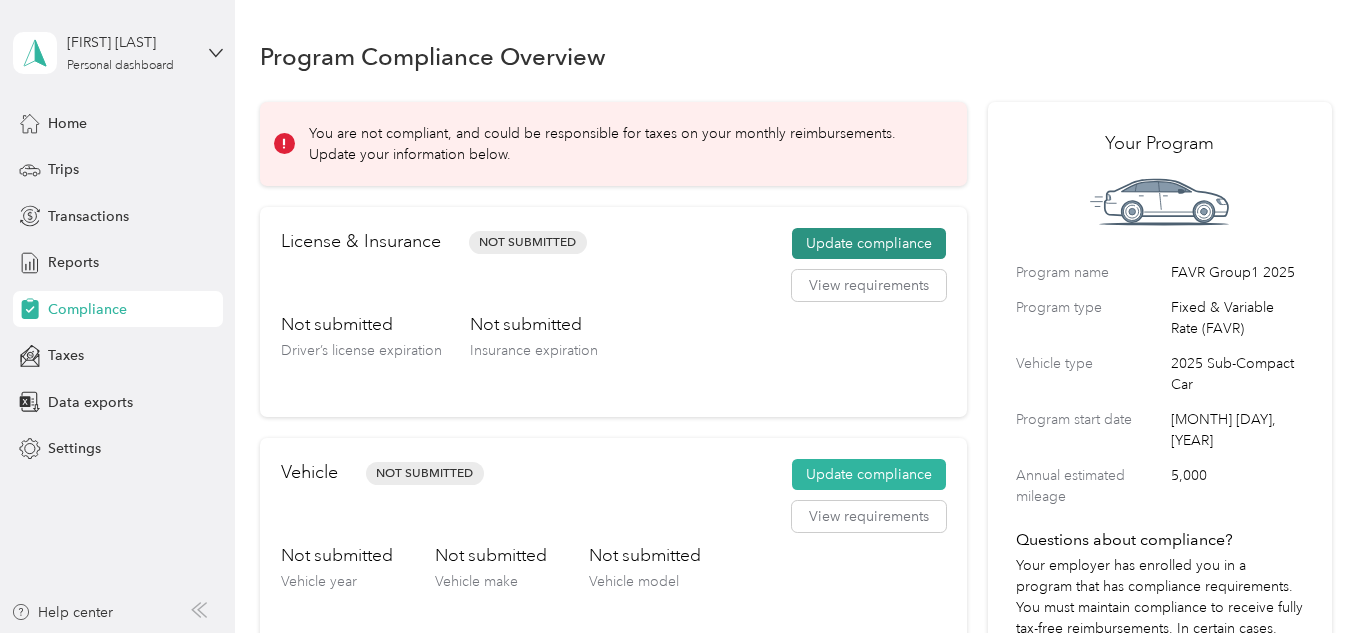 click on "Update compliance" at bounding box center [869, 244] 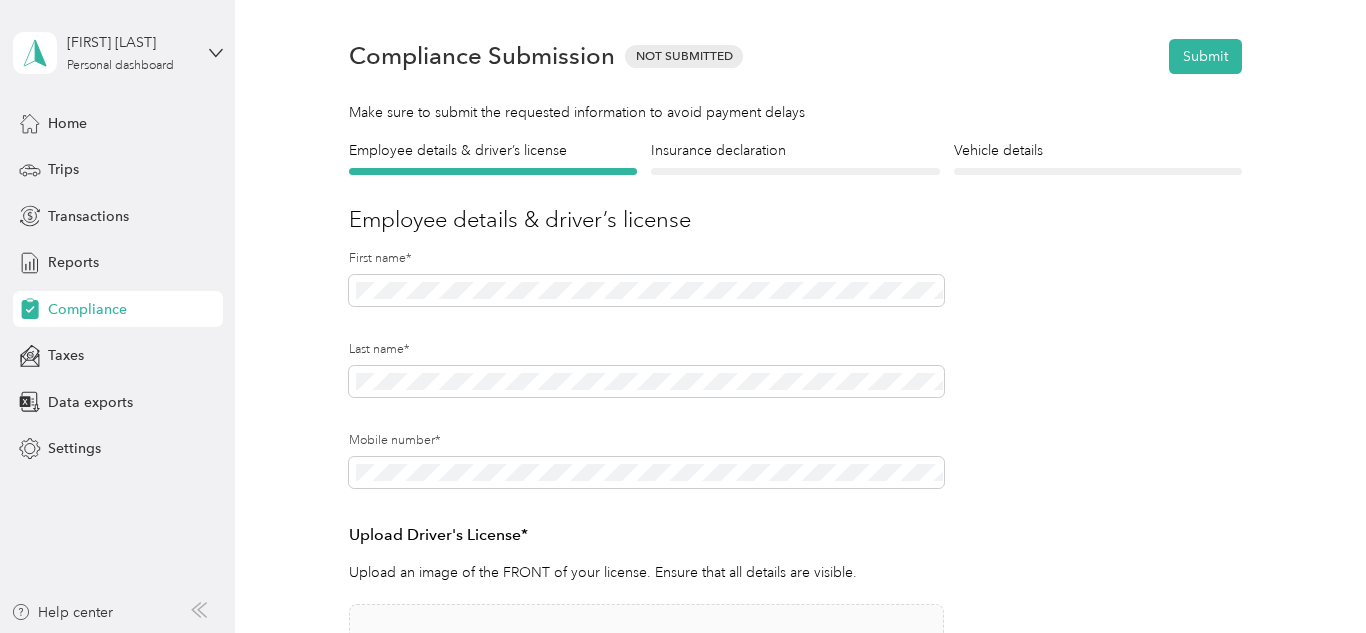 scroll, scrollTop: 62, scrollLeft: 0, axis: vertical 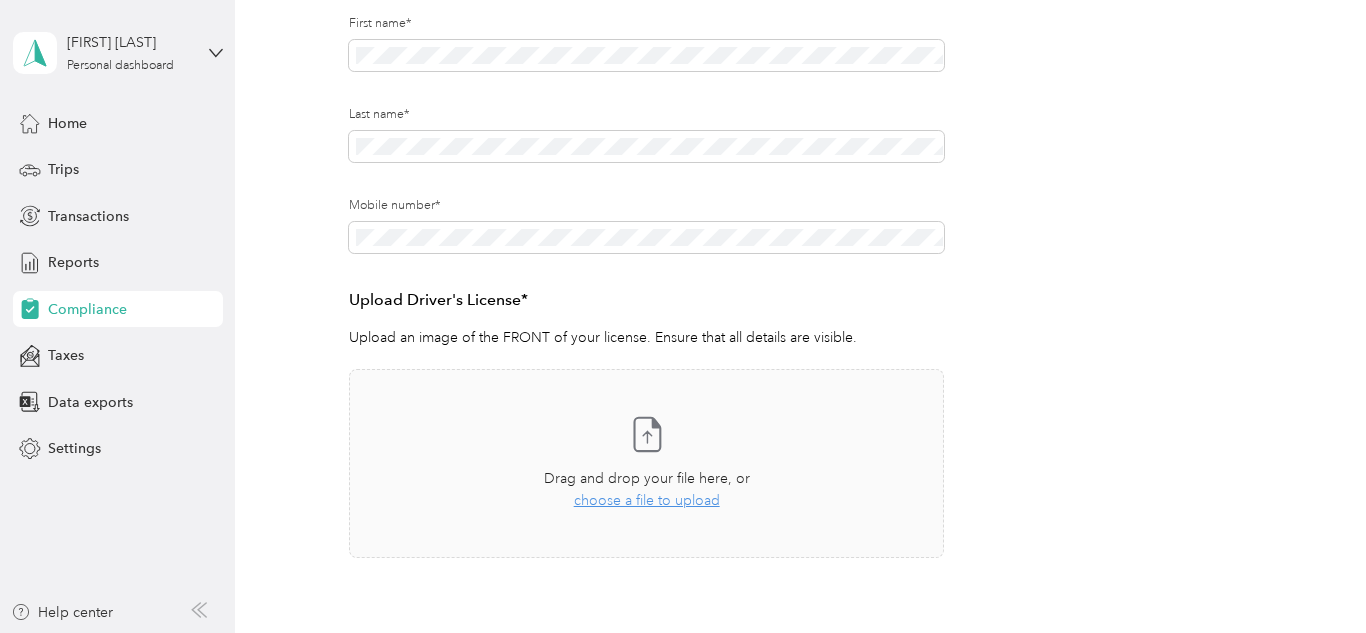 click on "Employee details & driver’s license License Insurance declaration Insurance Vehicle details Vehicle Employee details & driver’s license First name*   Last name*   Mobile number*   Upload Driver's License* Upload an image of the FRONT of your license. Ensure that all details are visible. Take a photo or choose a photo from your library Drag and drop your file here, or choose a file to upload To update your vehicle, complete these steps: 1. Upload new insurance declaration page 2. Update vehicle details 3. Press Submit! Upload Insurance Declaration page* Upload your insurance declaration page. Make sure all required details are clearly visible.   What is the Insurance Declaration page? Click to expand This is an example. Your insurance declaration page may look slightly different. Take a photo or choose a photo from your library Drag and drop your file here, or choose a file to upload Is this vehicle owned or leased?* Owned Leased Odometer reading (in miles)*   Odometer reading date*     Next" at bounding box center (795, 287) 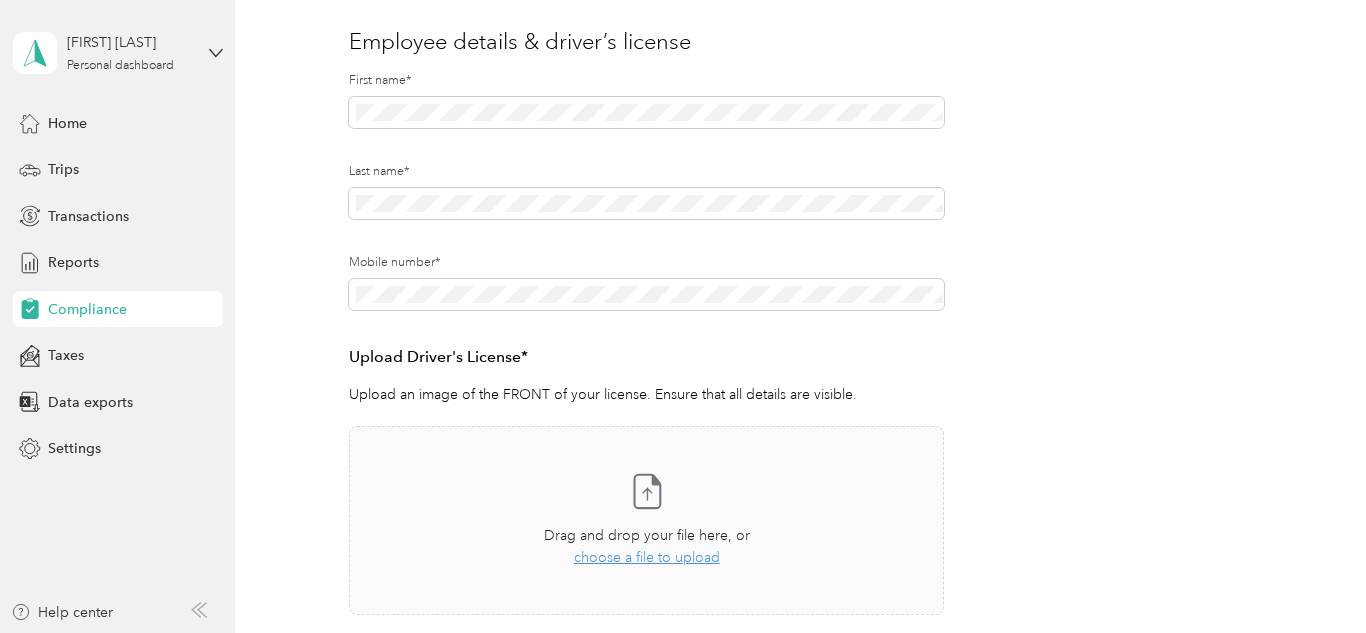 scroll, scrollTop: 232, scrollLeft: 0, axis: vertical 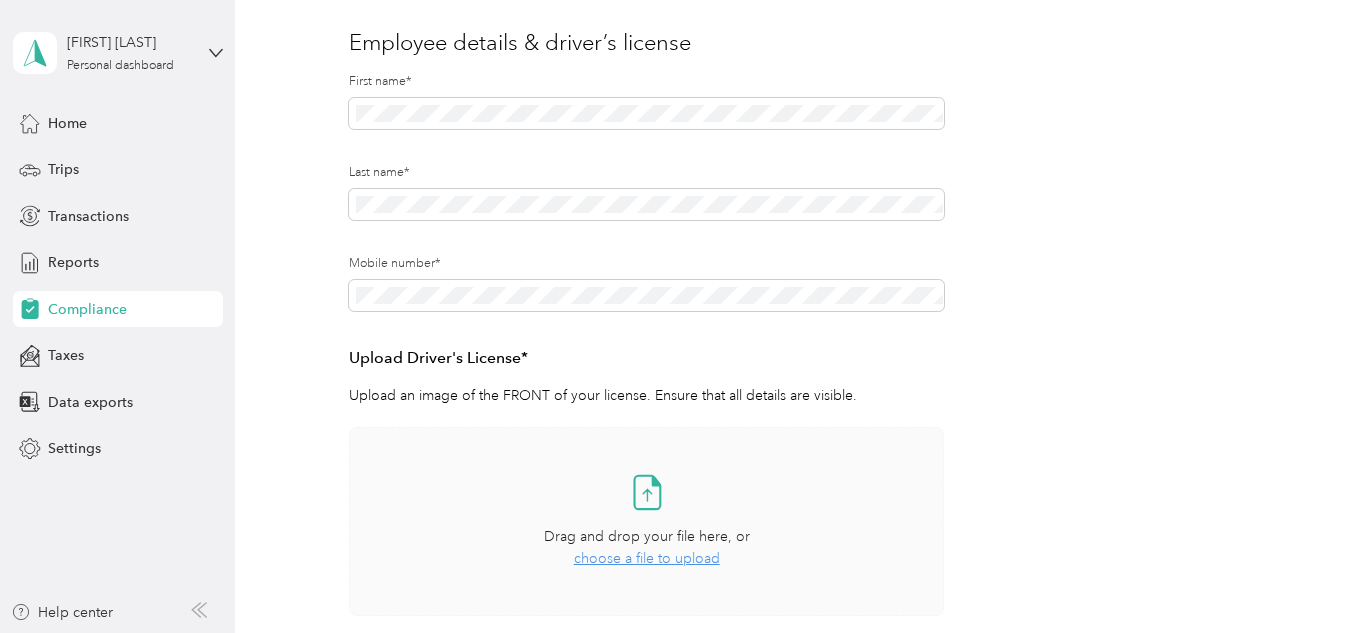 click on "choose a file to upload" at bounding box center [647, 558] 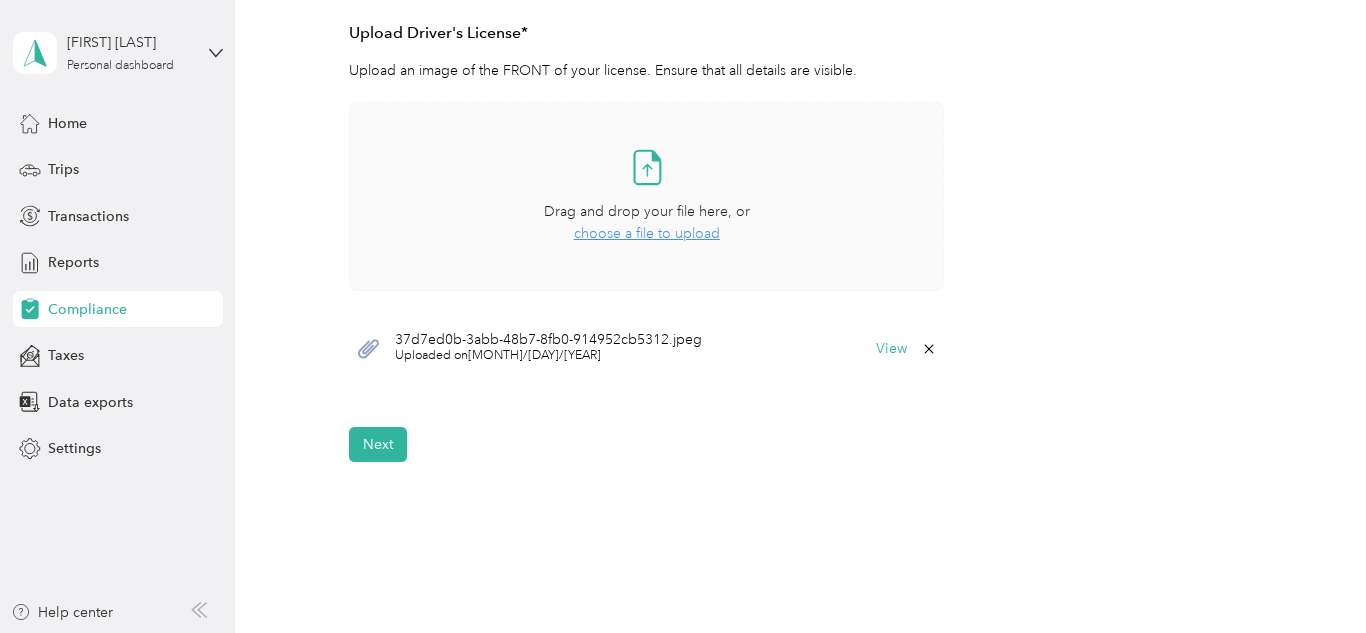 scroll, scrollTop: 562, scrollLeft: 0, axis: vertical 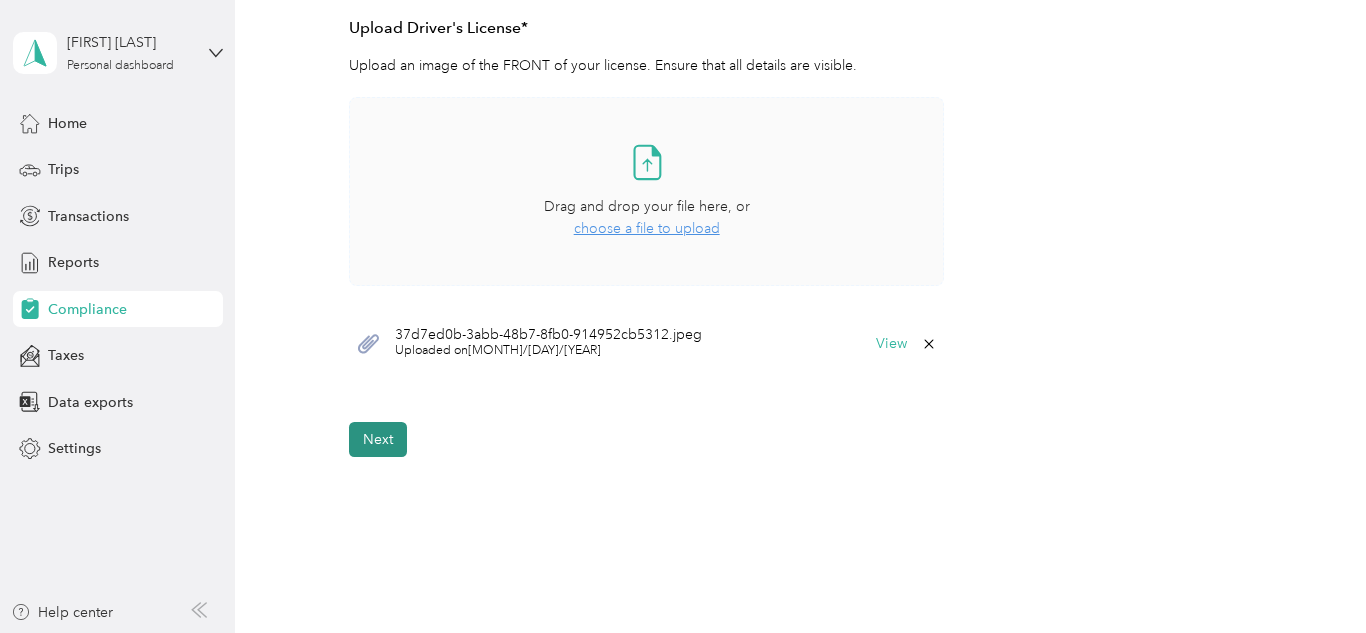 click on "Next" at bounding box center (378, 439) 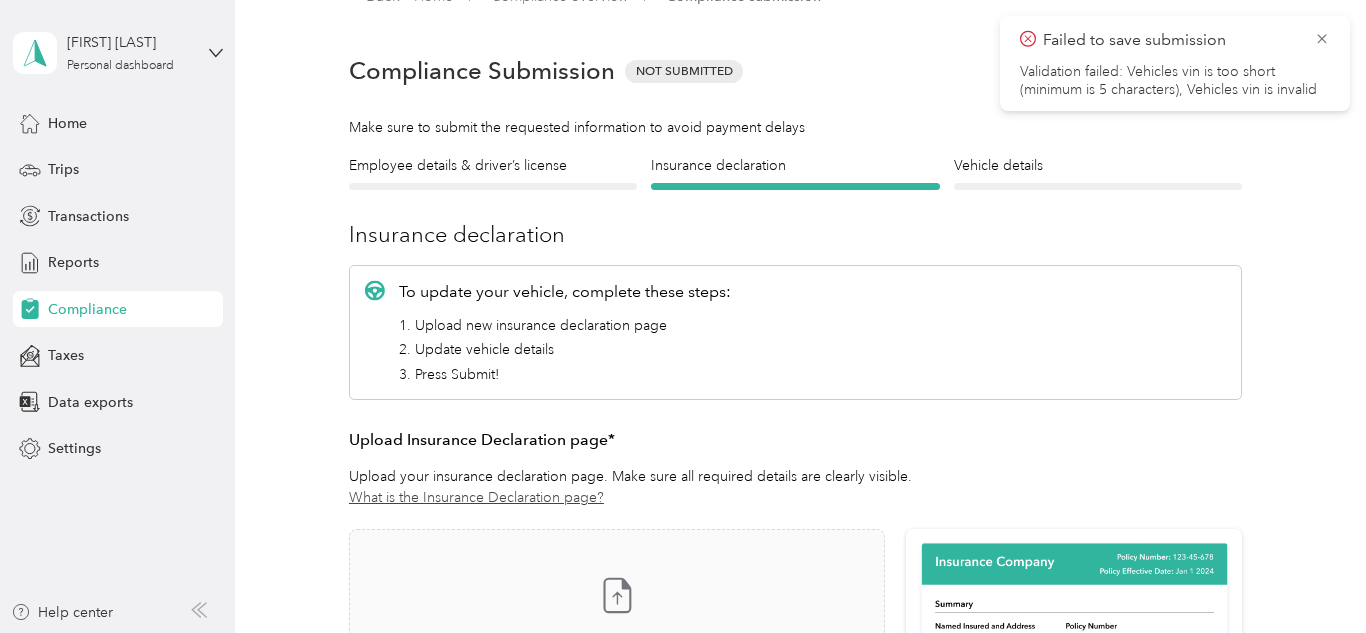 scroll, scrollTop: 23, scrollLeft: 0, axis: vertical 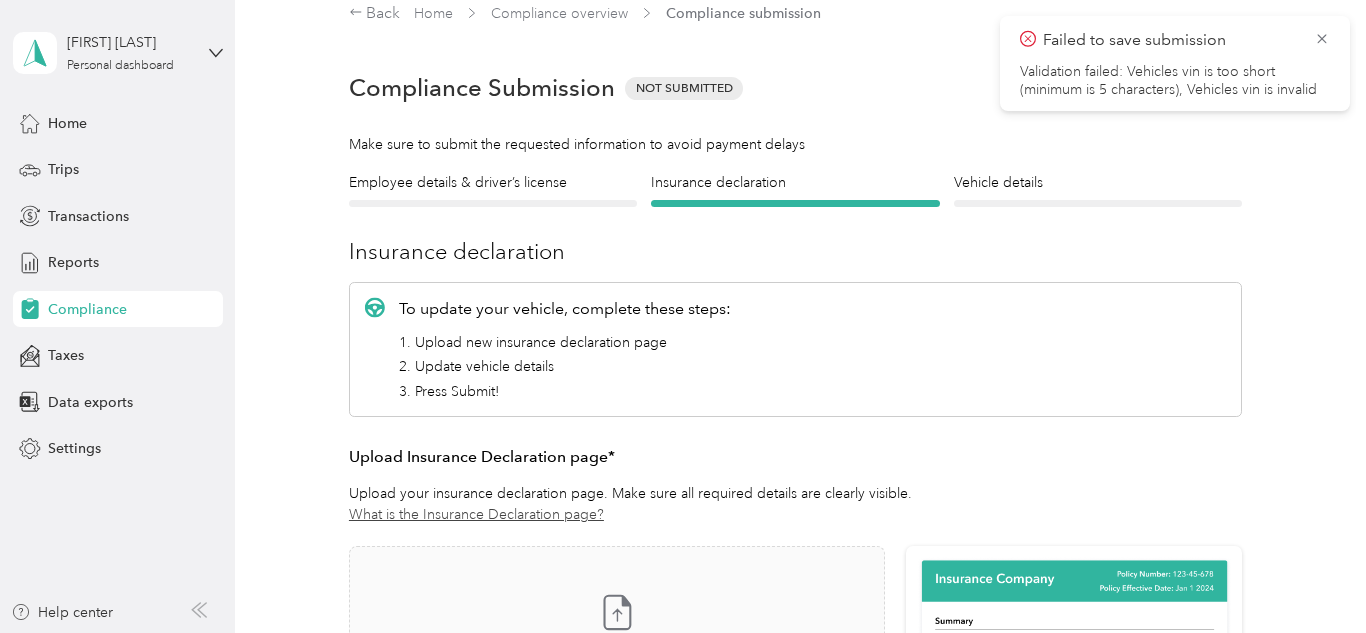 click on "Validation failed: Vehicles vin is too short (minimum is 5 characters), Vehicles vin is invalid" at bounding box center (1175, 81) 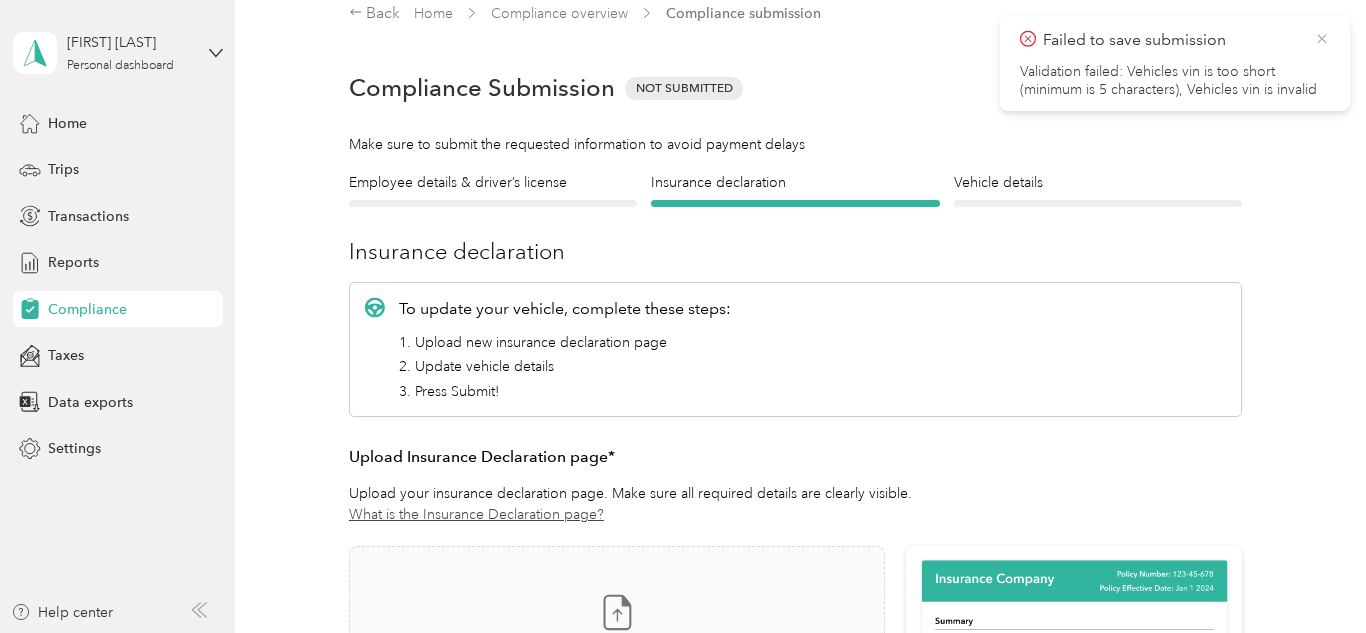 click 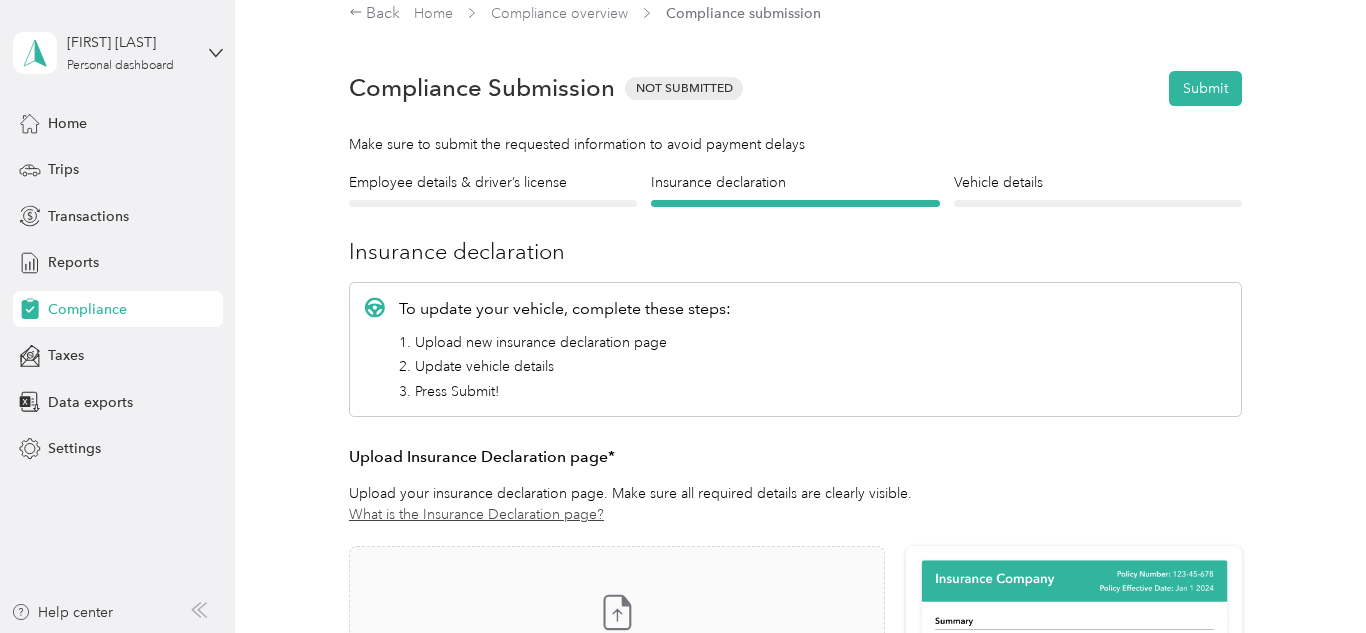 click on "To update your vehicle, complete these steps: 1. Upload new insurance declaration page 2. Update vehicle details 3. Press Submit!" at bounding box center (565, 349) 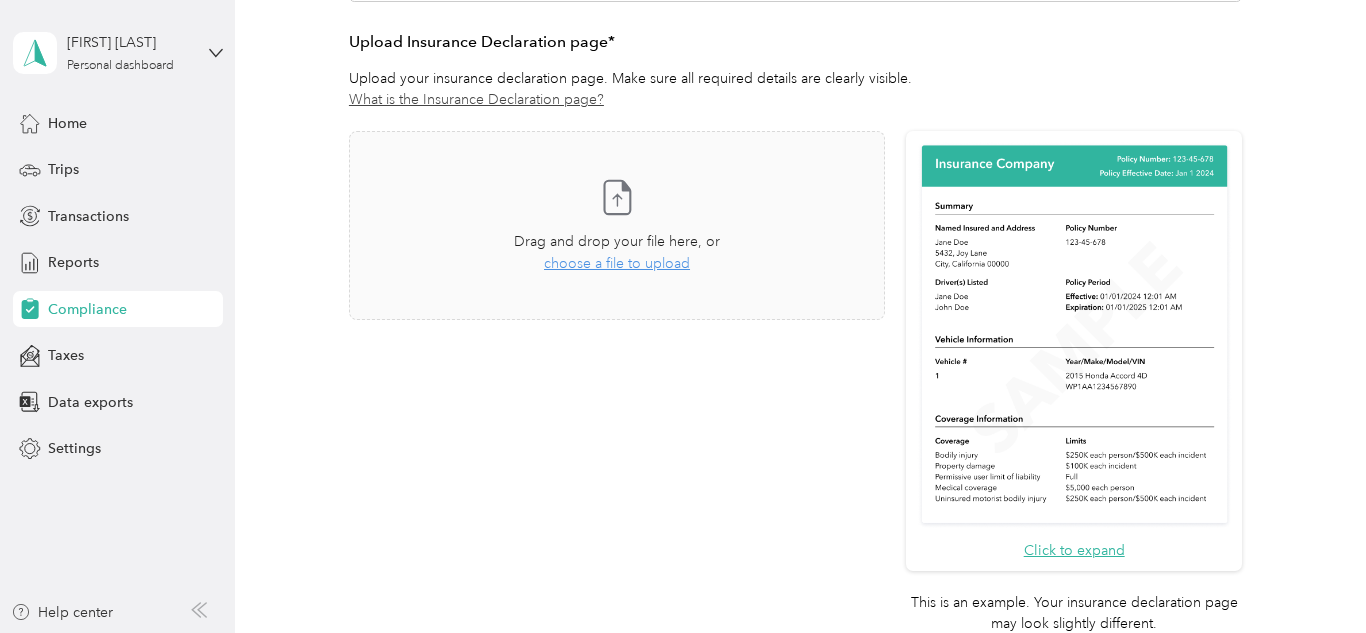 scroll, scrollTop: 421, scrollLeft: 0, axis: vertical 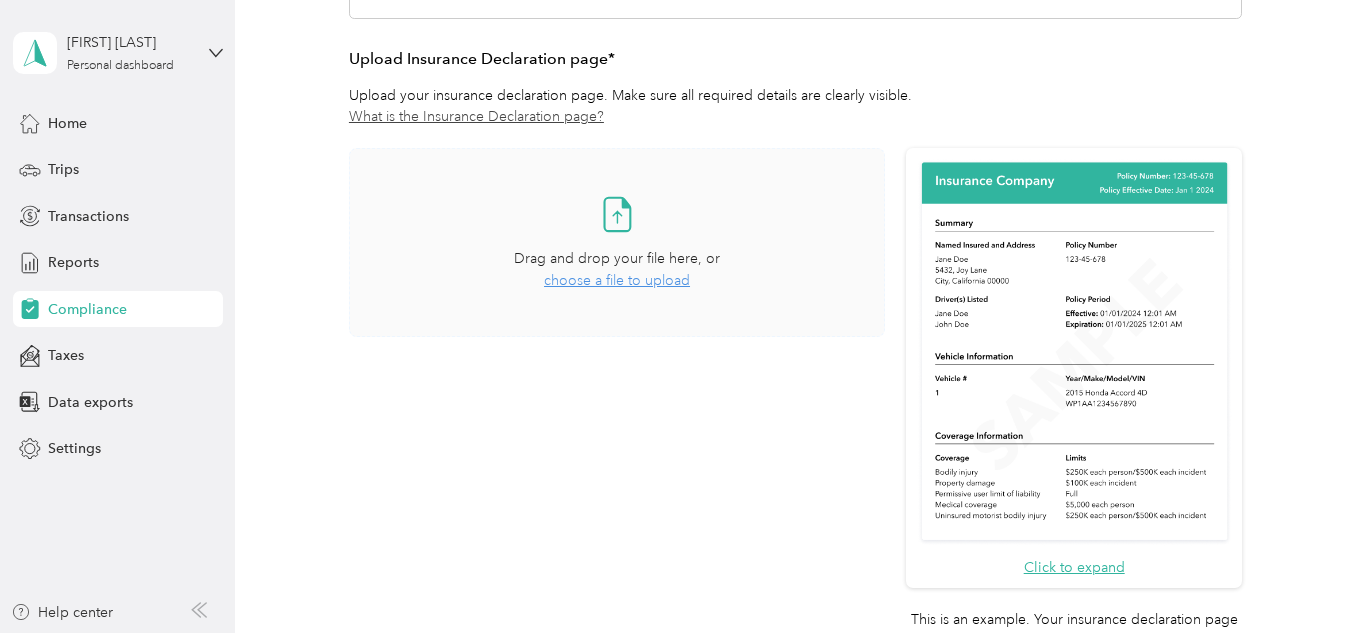 click on "choose a file to upload" at bounding box center [617, 280] 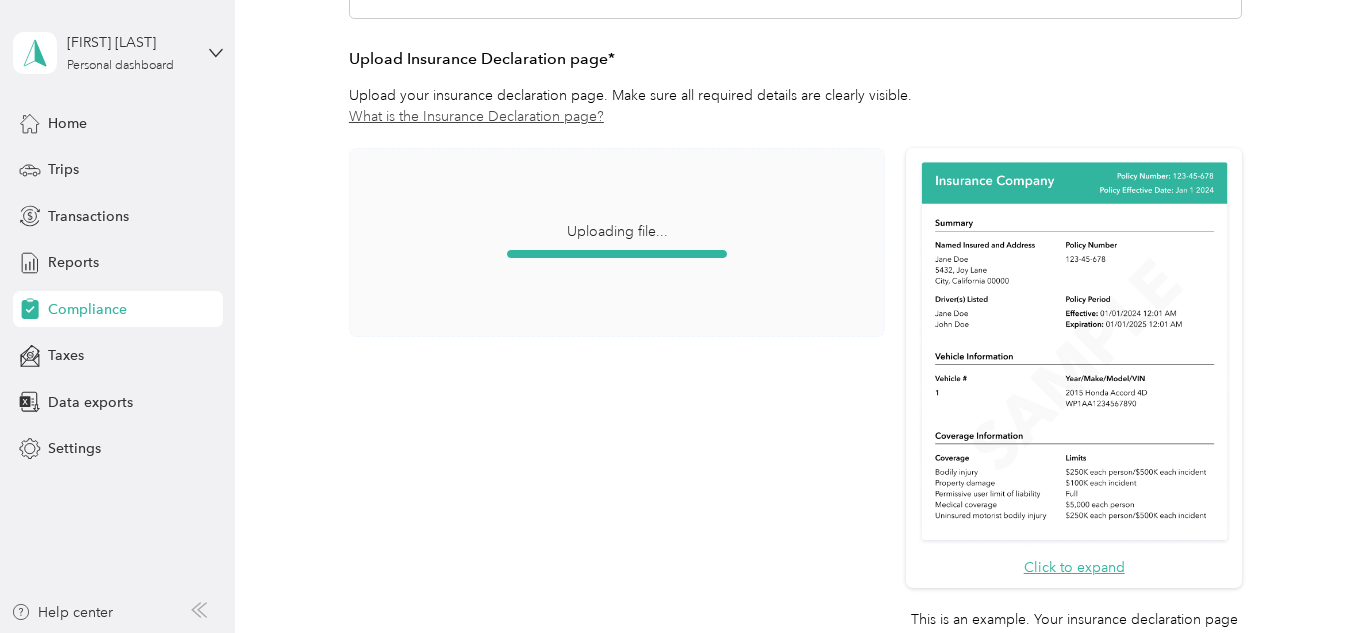 click on "Uploading  file..." at bounding box center (617, 403) 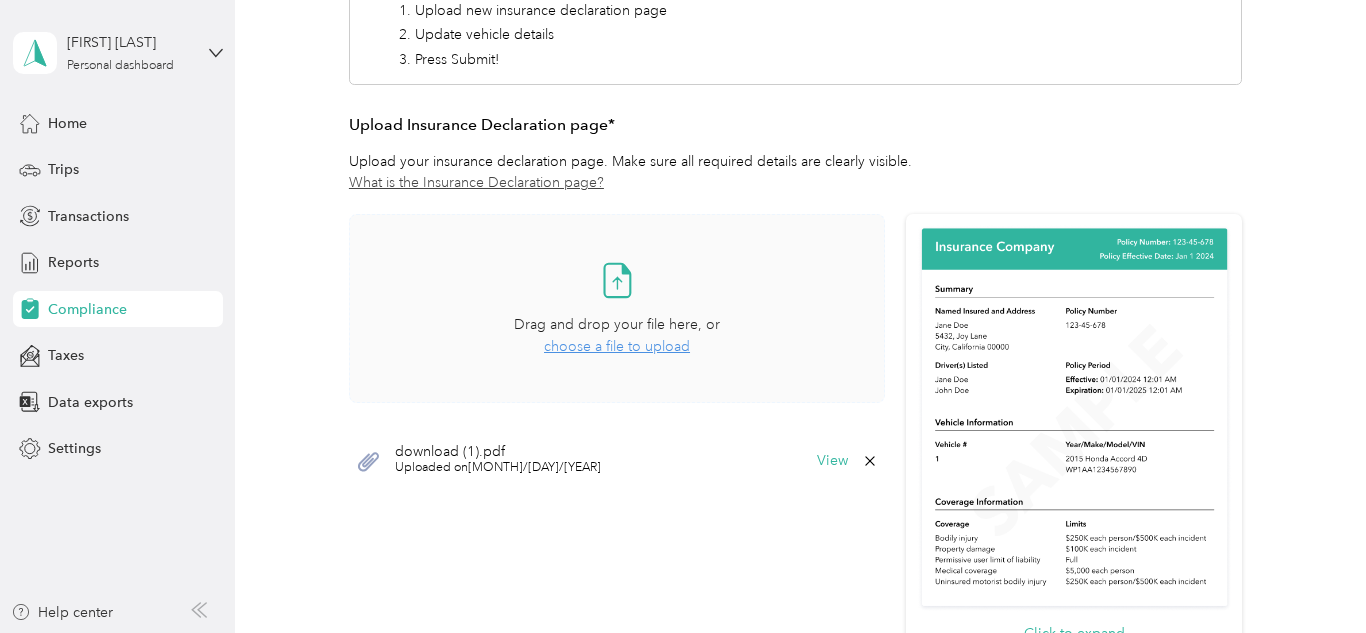 scroll, scrollTop: 456, scrollLeft: 0, axis: vertical 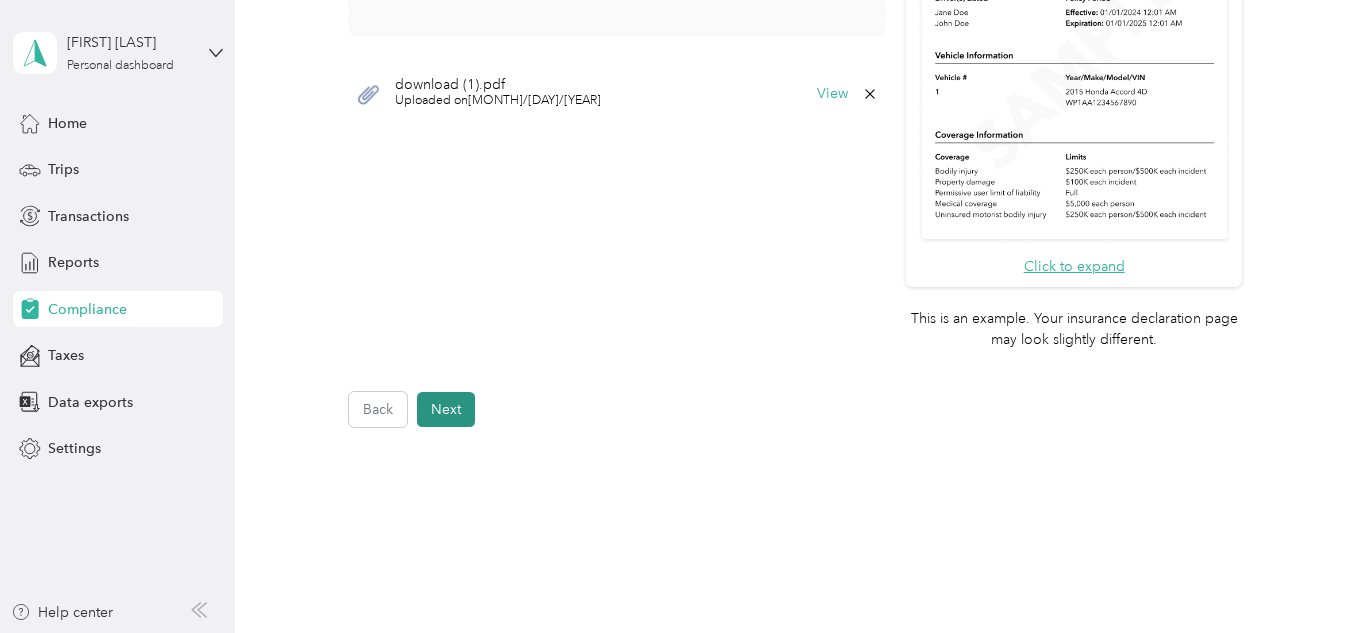click on "Next" at bounding box center (446, 409) 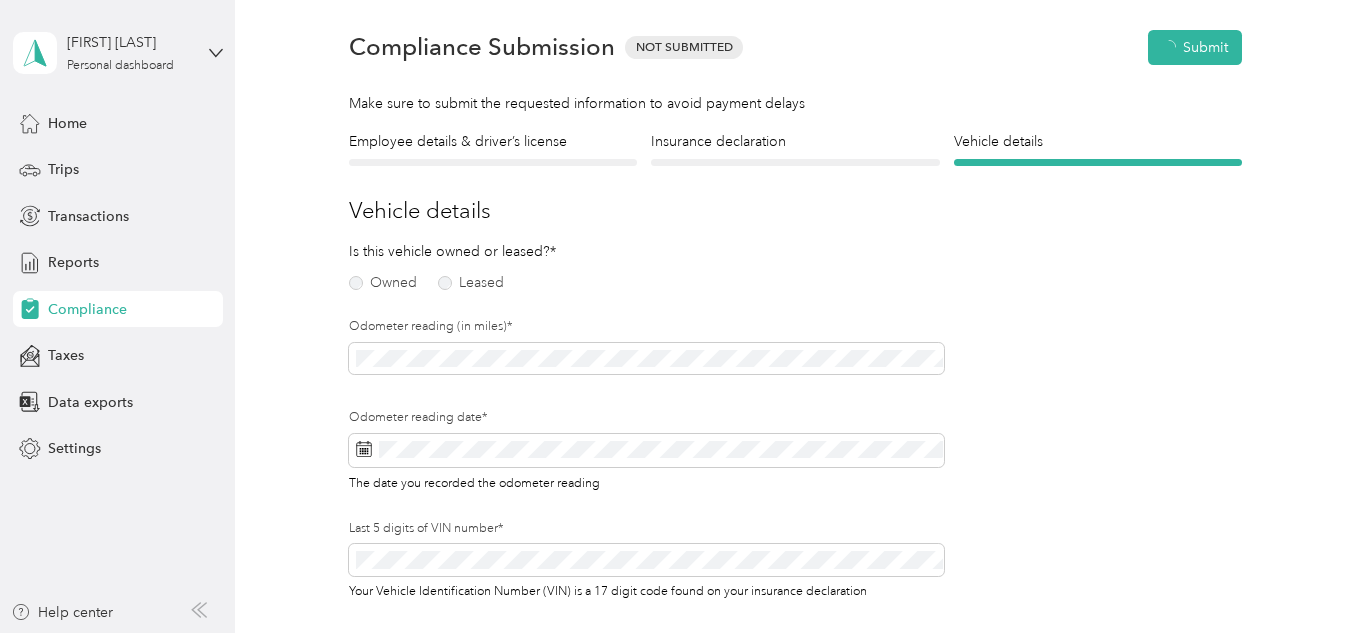 scroll, scrollTop: 25, scrollLeft: 0, axis: vertical 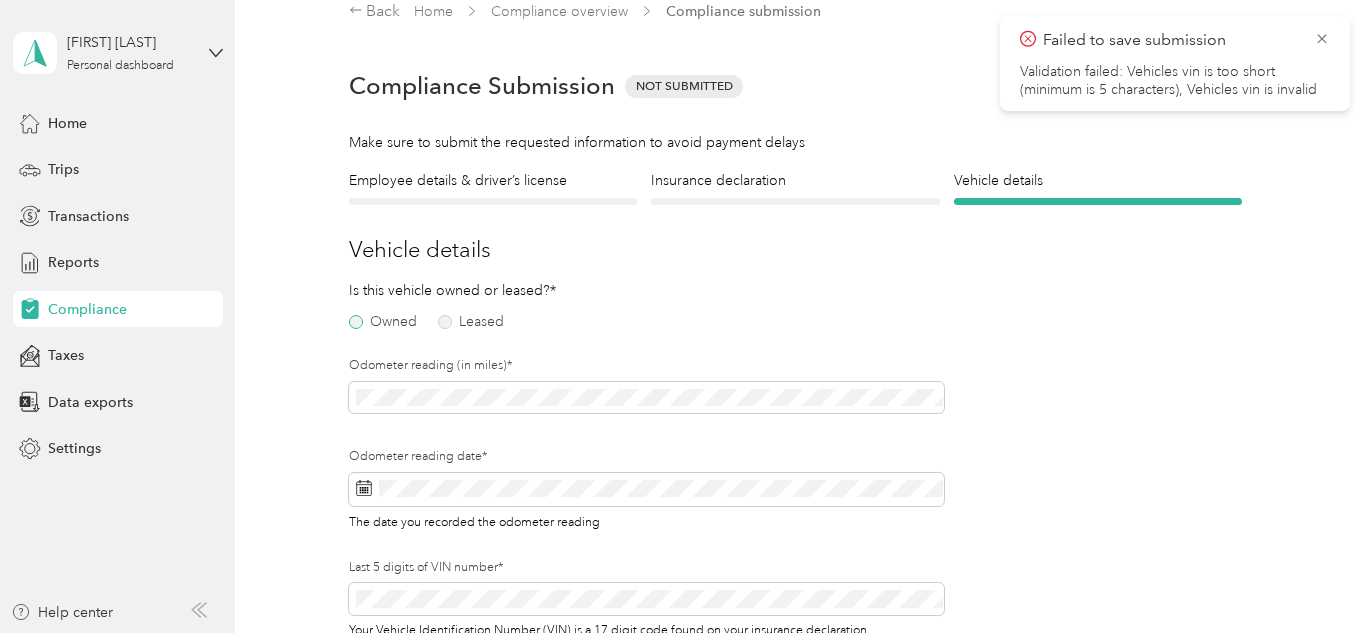 click on "Owned" at bounding box center (383, 322) 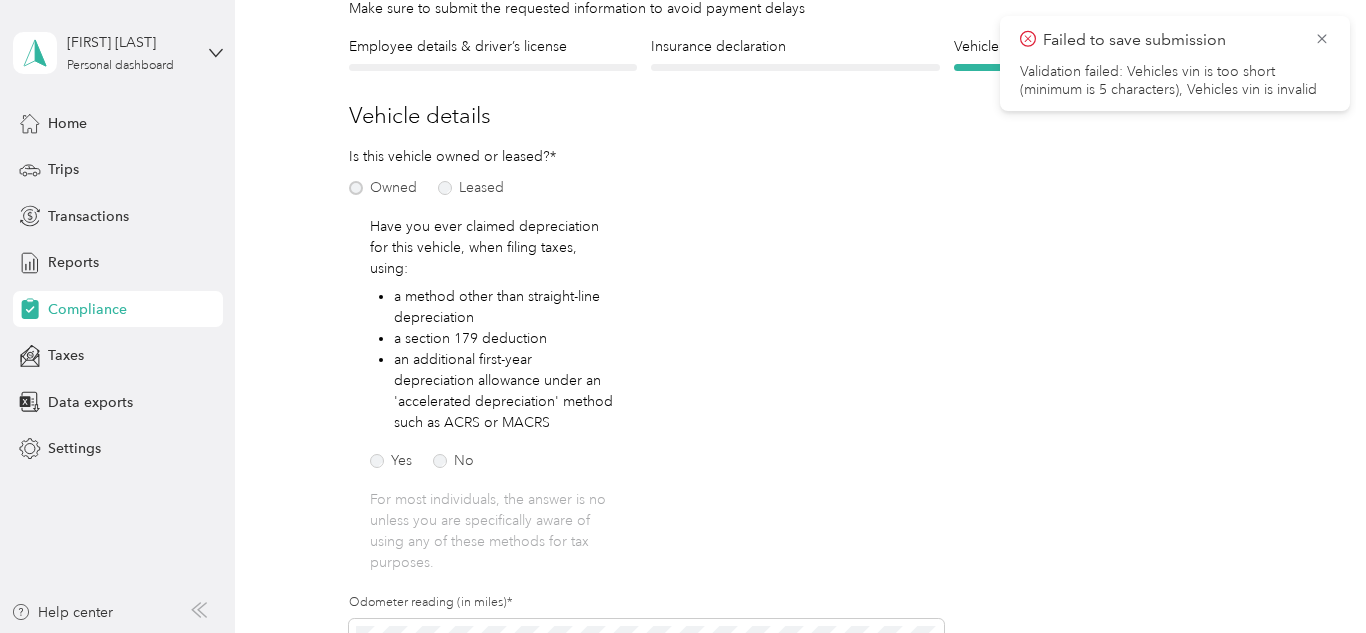 scroll, scrollTop: 160, scrollLeft: 0, axis: vertical 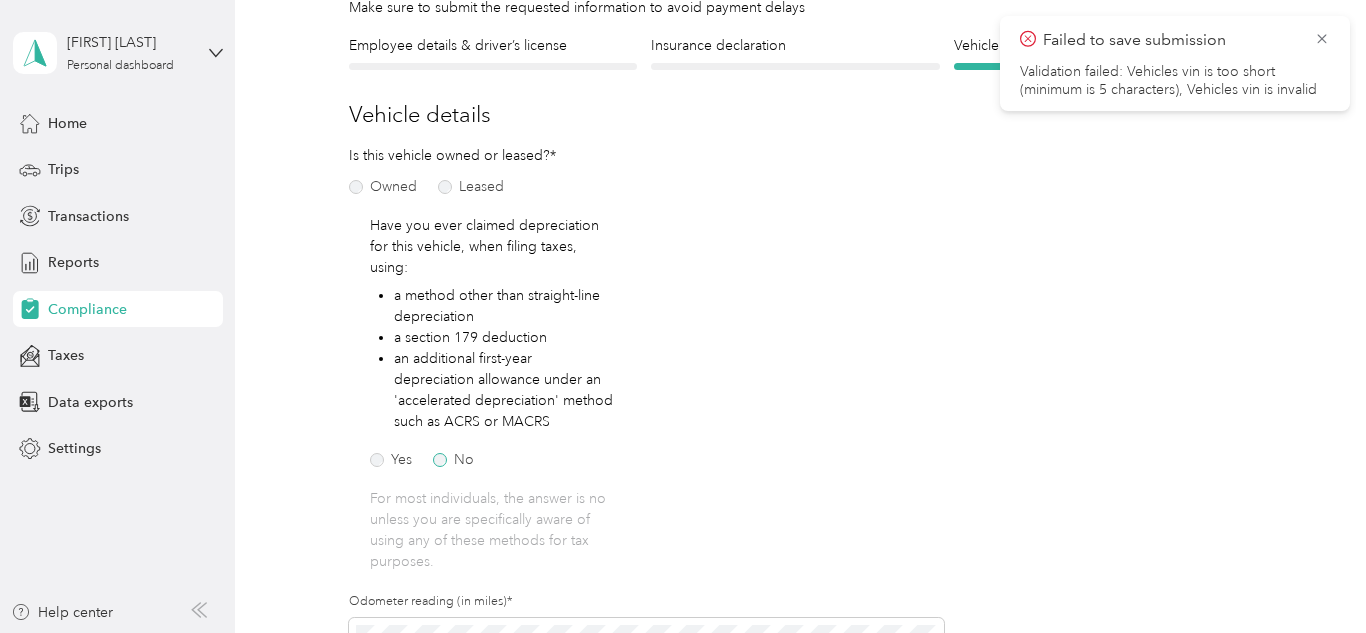 click on "No" at bounding box center (453, 460) 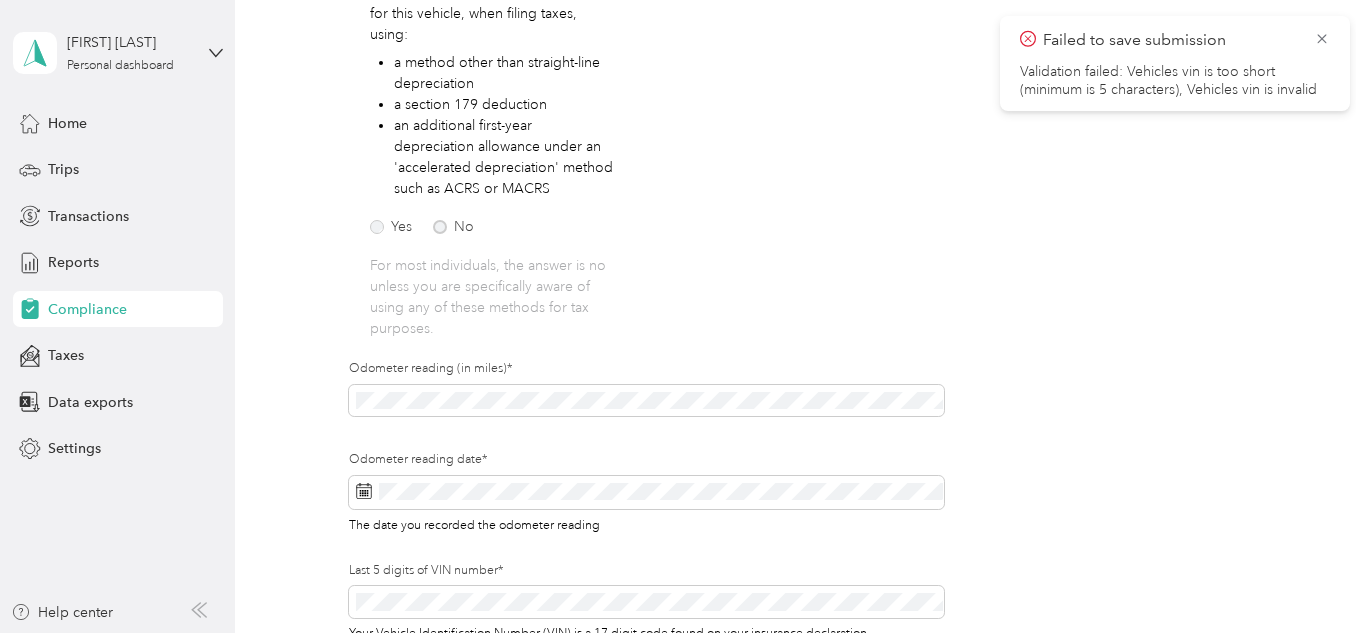 scroll, scrollTop: 397, scrollLeft: 0, axis: vertical 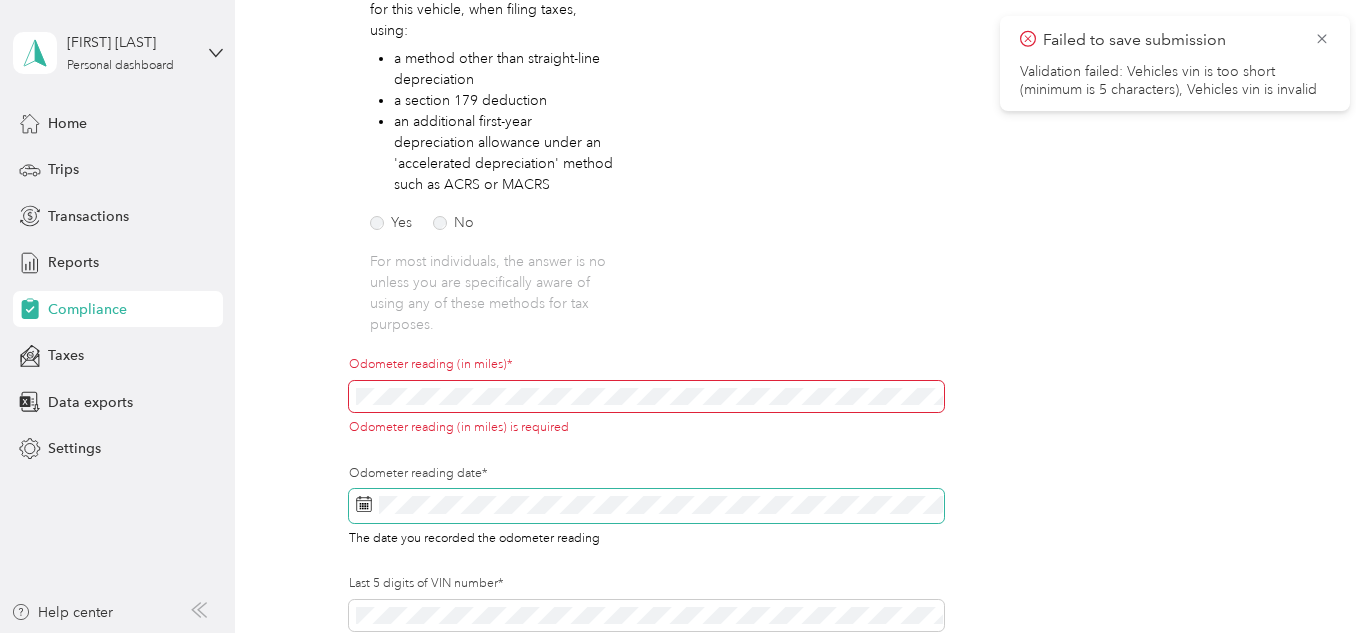 click at bounding box center (647, 506) 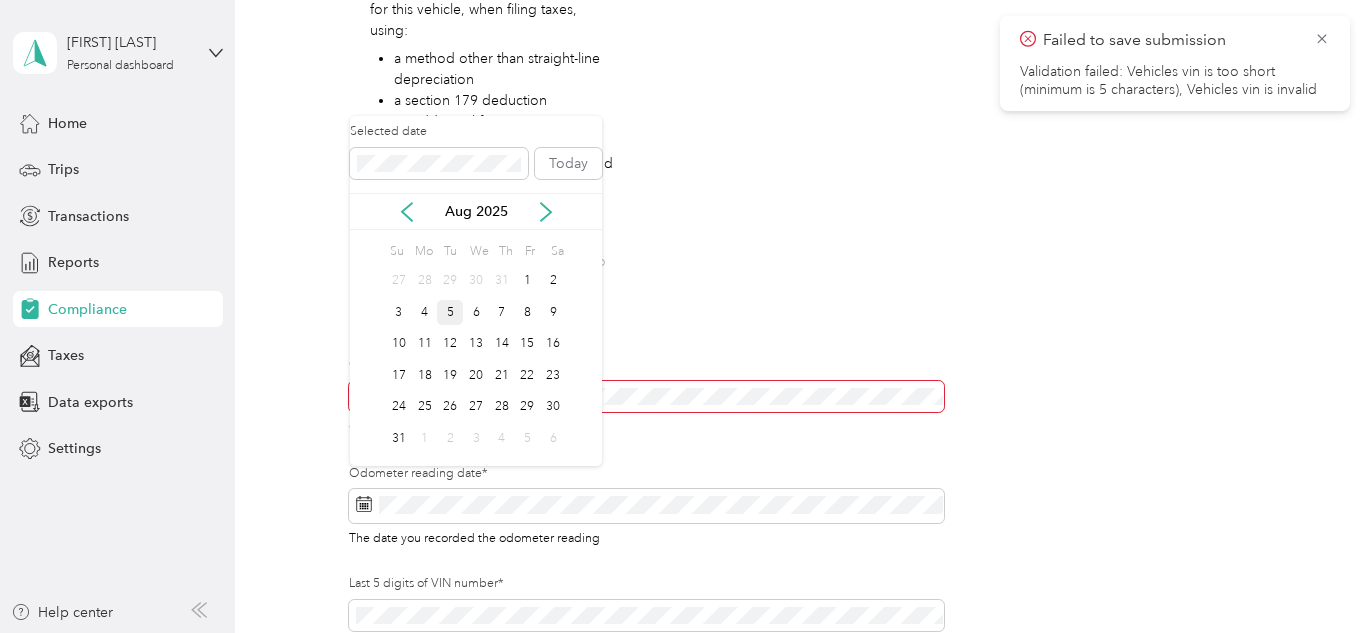 click on "Odometer reading (in miles)*   Odometer reading (in miles) is required" at bounding box center (647, 410) 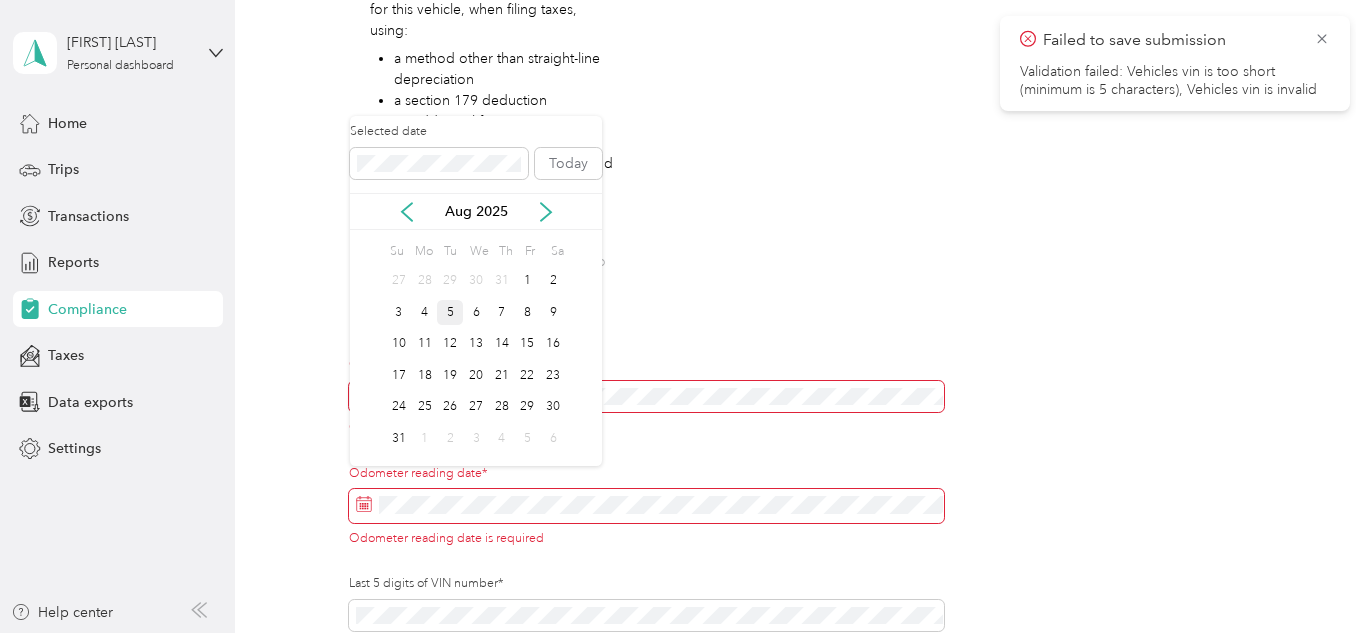 click on "5" at bounding box center (450, 312) 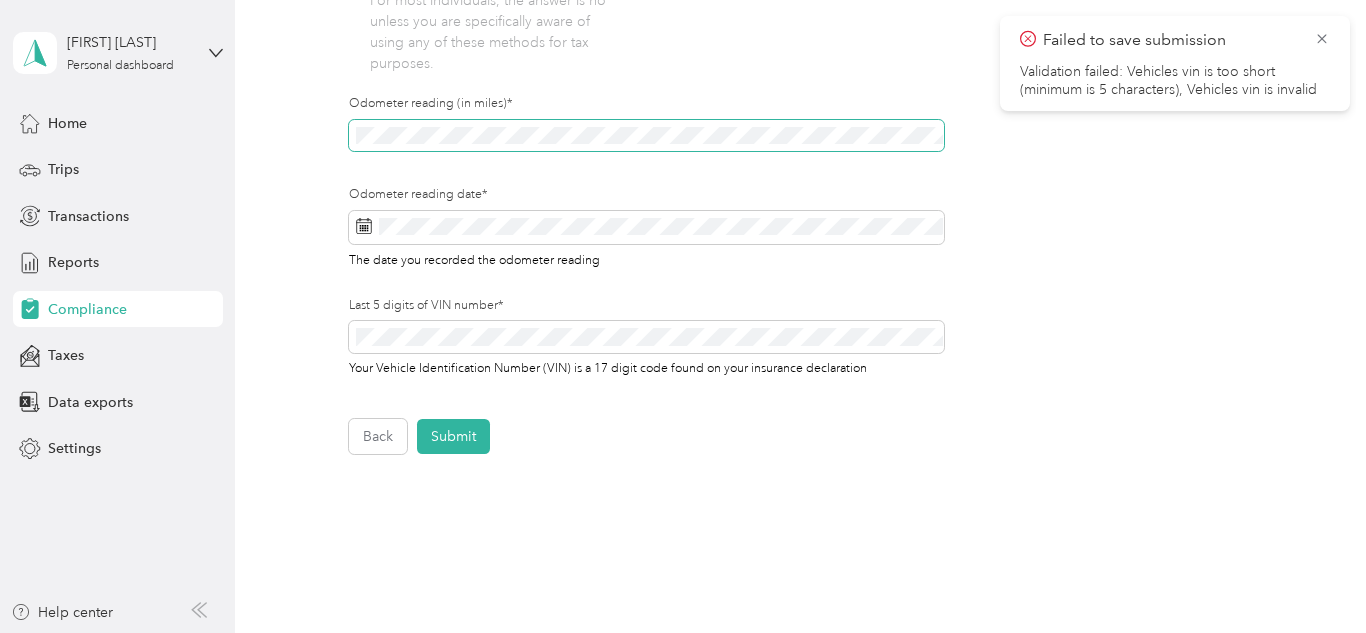 scroll, scrollTop: 660, scrollLeft: 0, axis: vertical 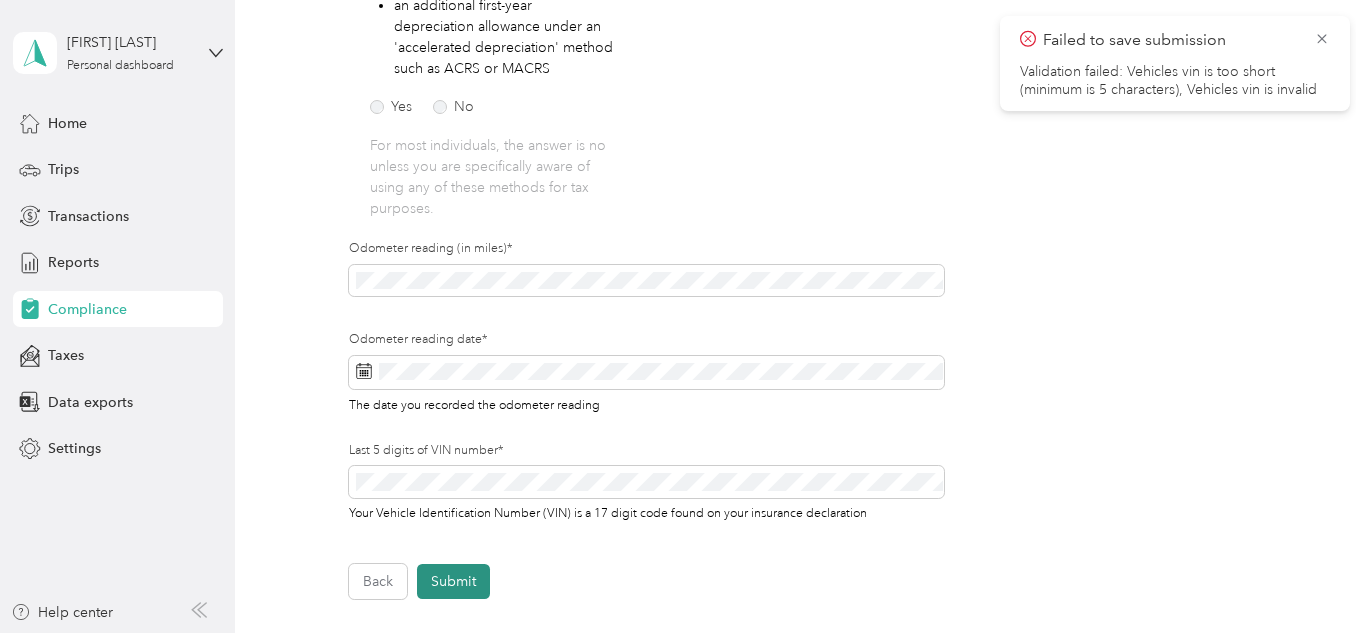 click on "Submit" at bounding box center [453, 581] 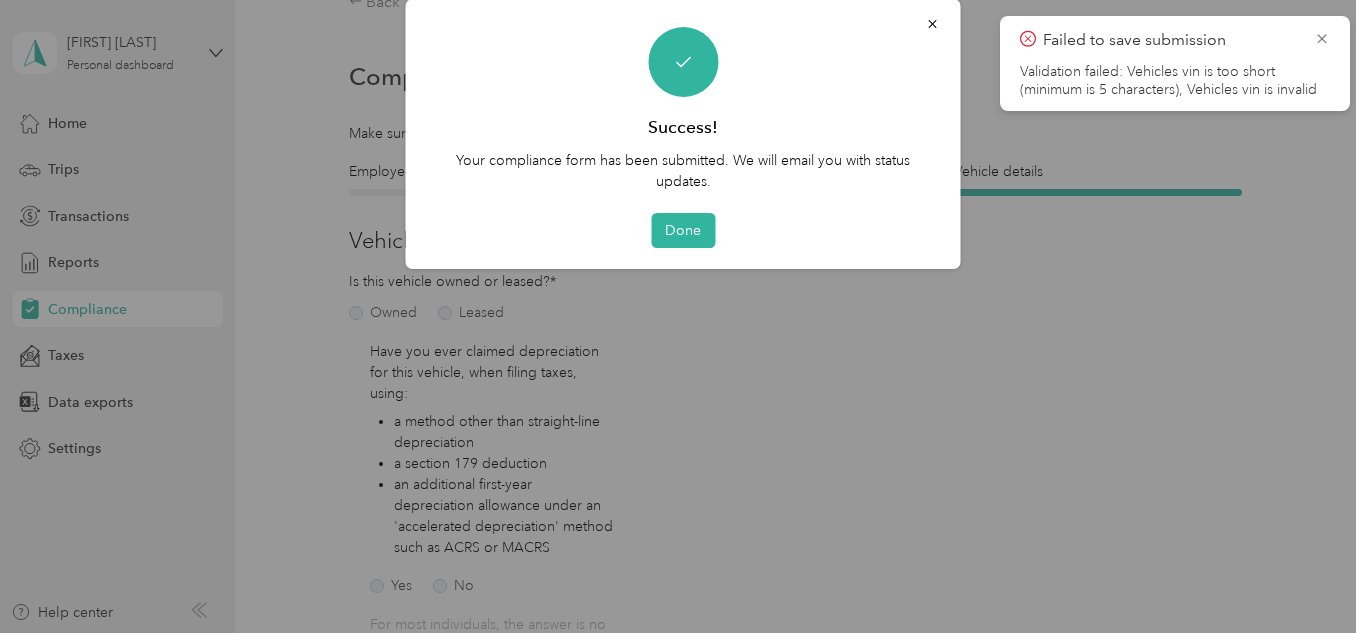 scroll, scrollTop: 25, scrollLeft: 0, axis: vertical 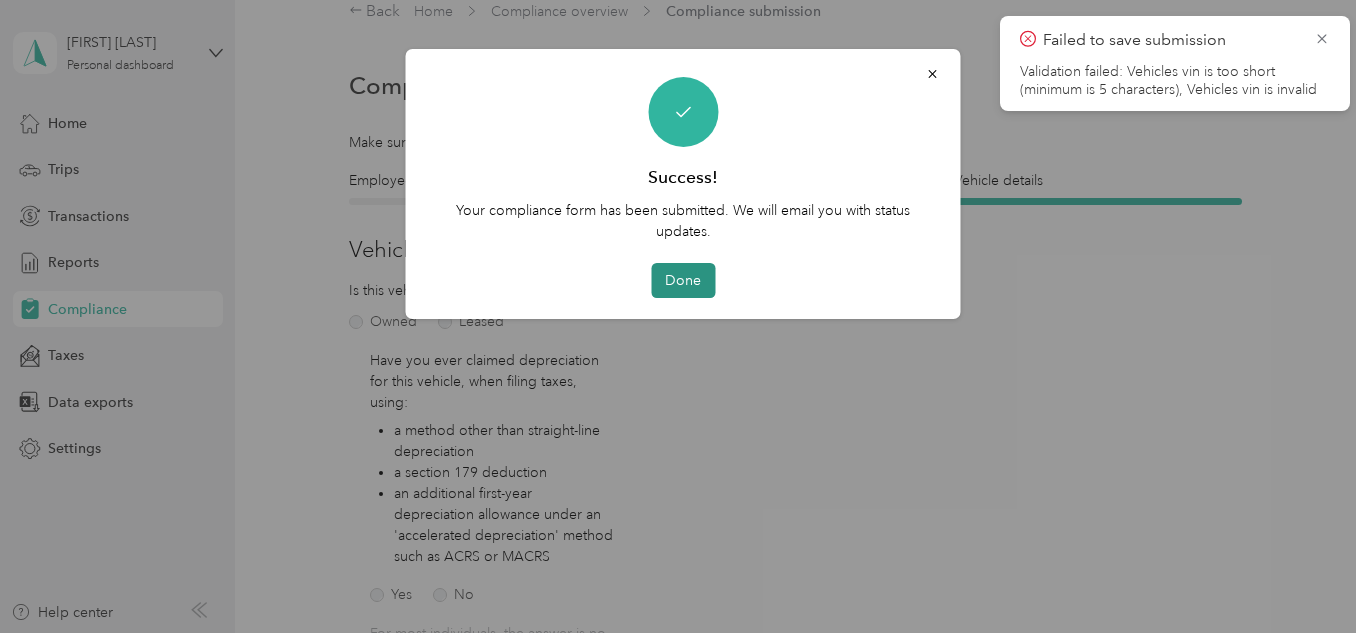 click on "Done" at bounding box center (683, 280) 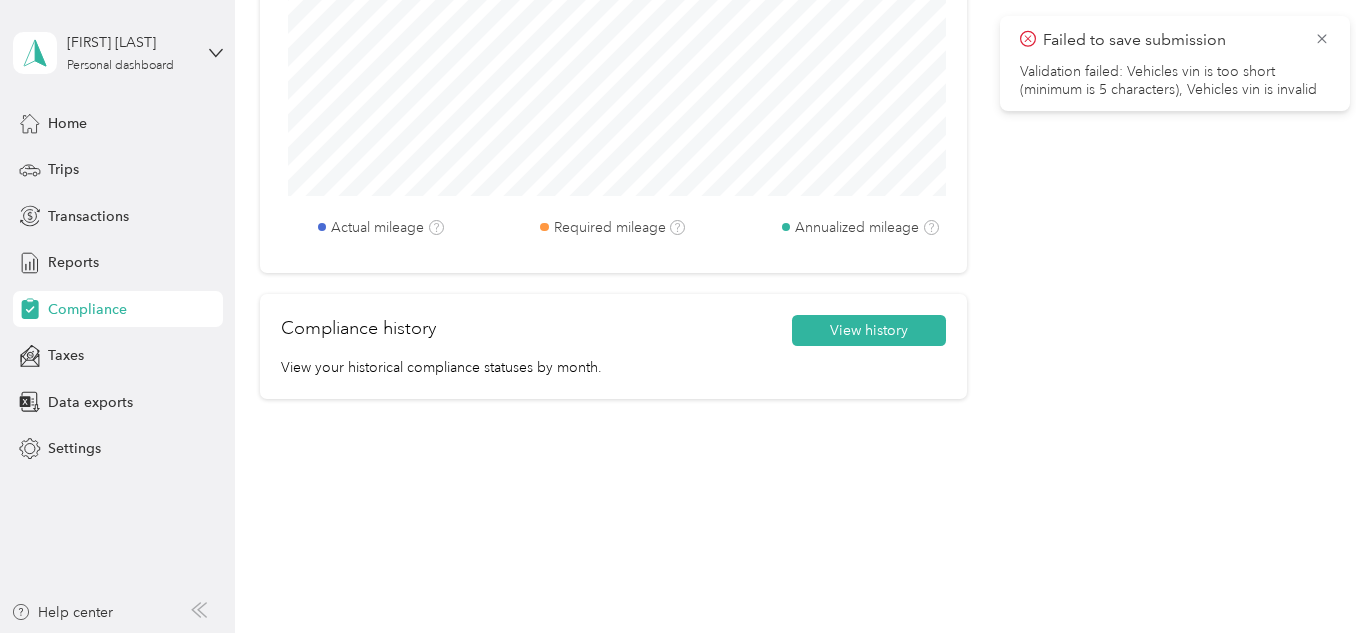 scroll, scrollTop: 0, scrollLeft: 0, axis: both 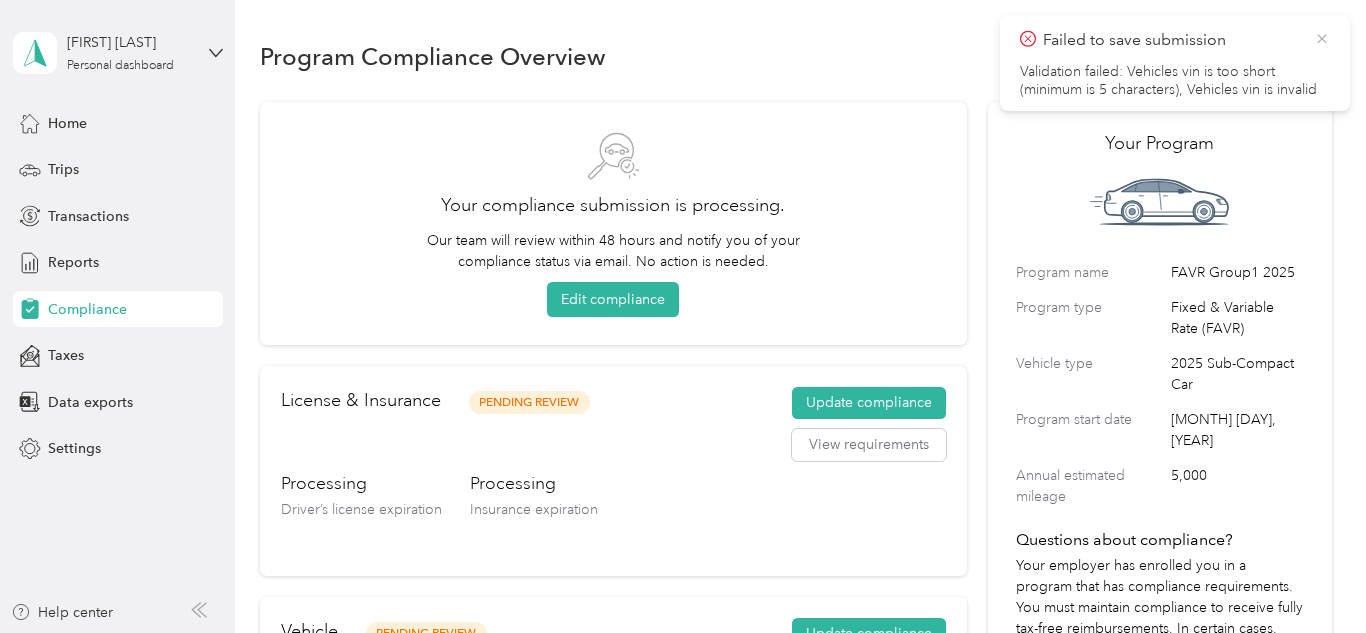 click 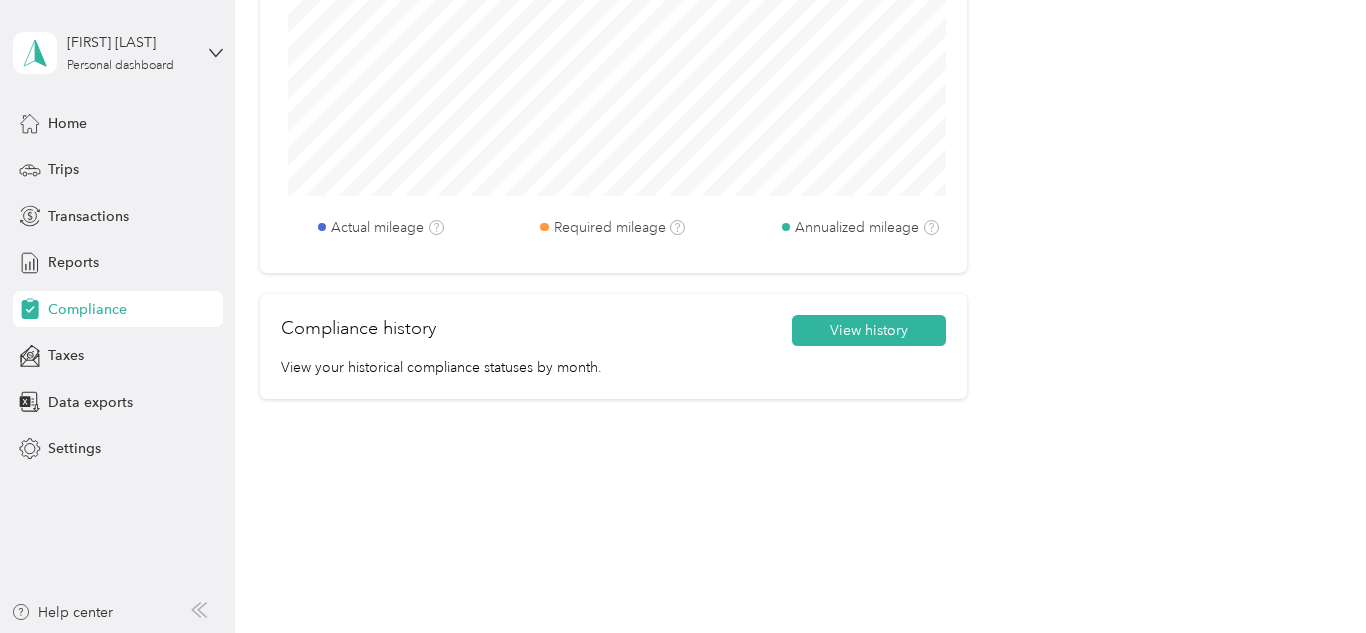 scroll, scrollTop: 0, scrollLeft: 0, axis: both 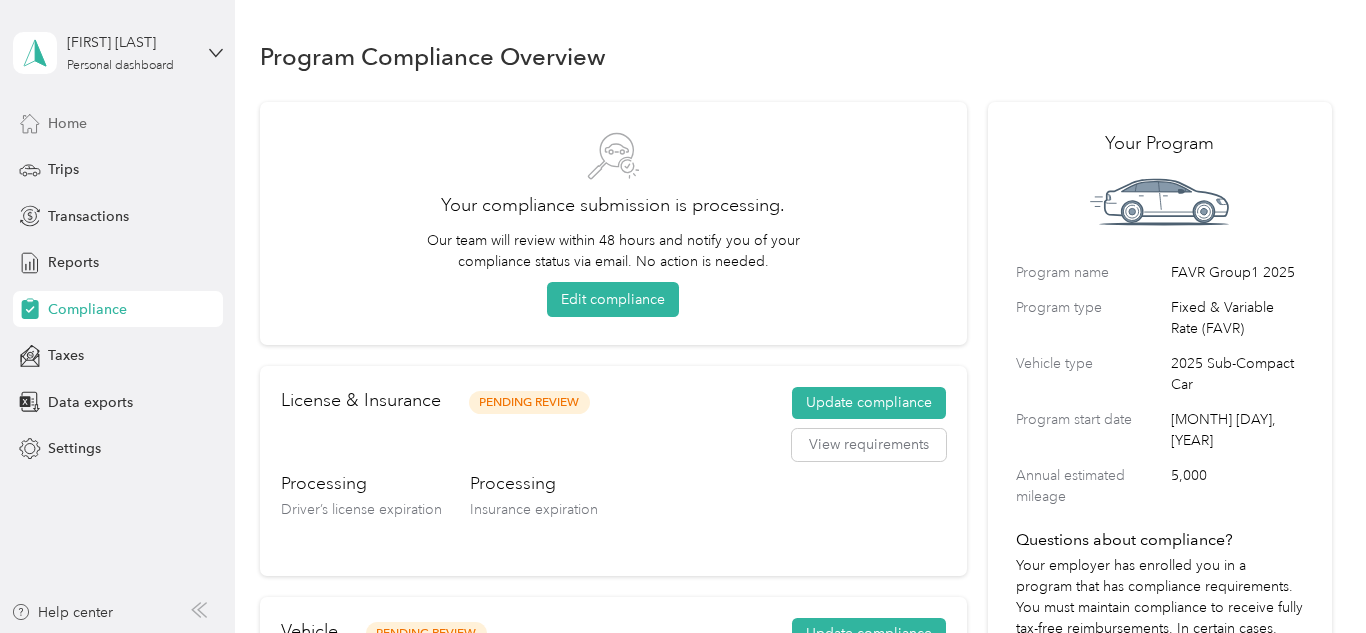 click on "Home" at bounding box center [118, 123] 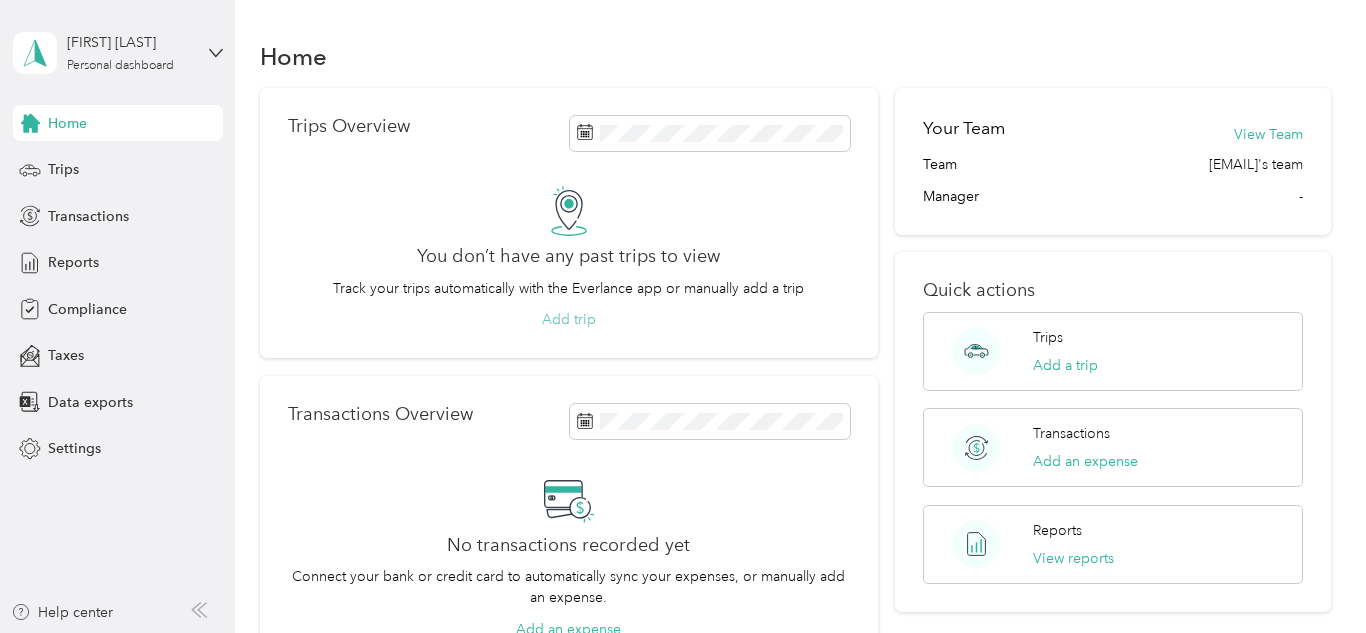 click on "Add trip" at bounding box center (569, 319) 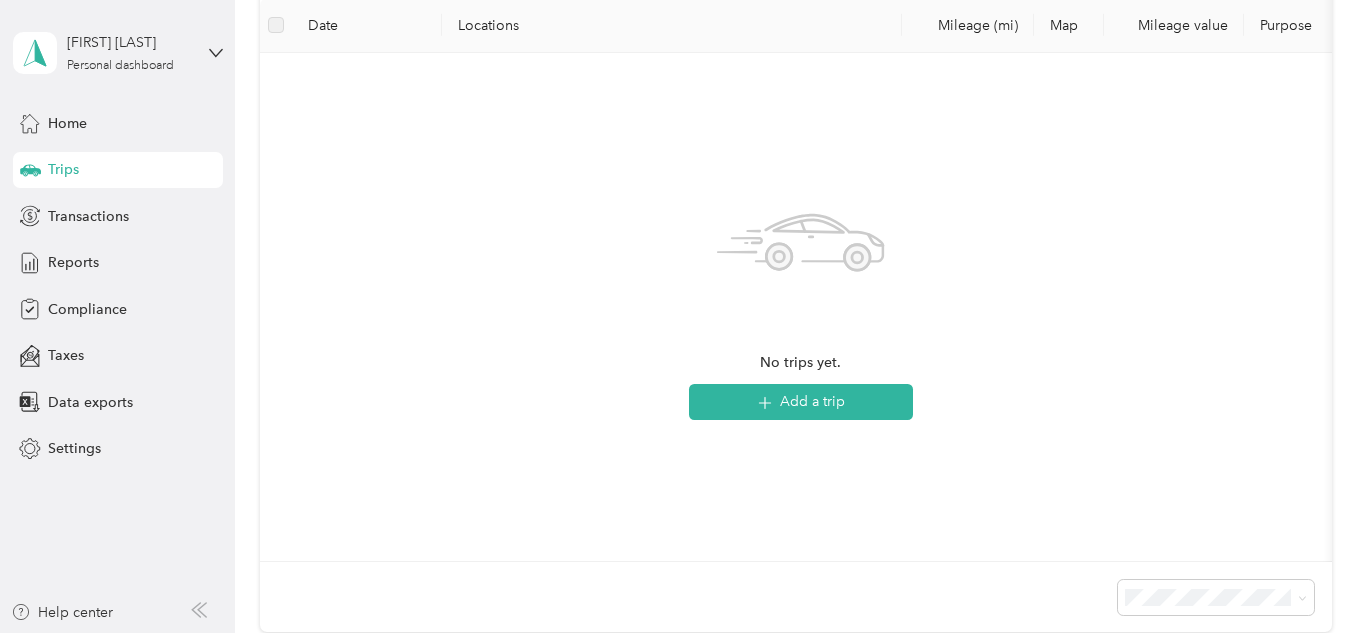 scroll, scrollTop: 0, scrollLeft: 0, axis: both 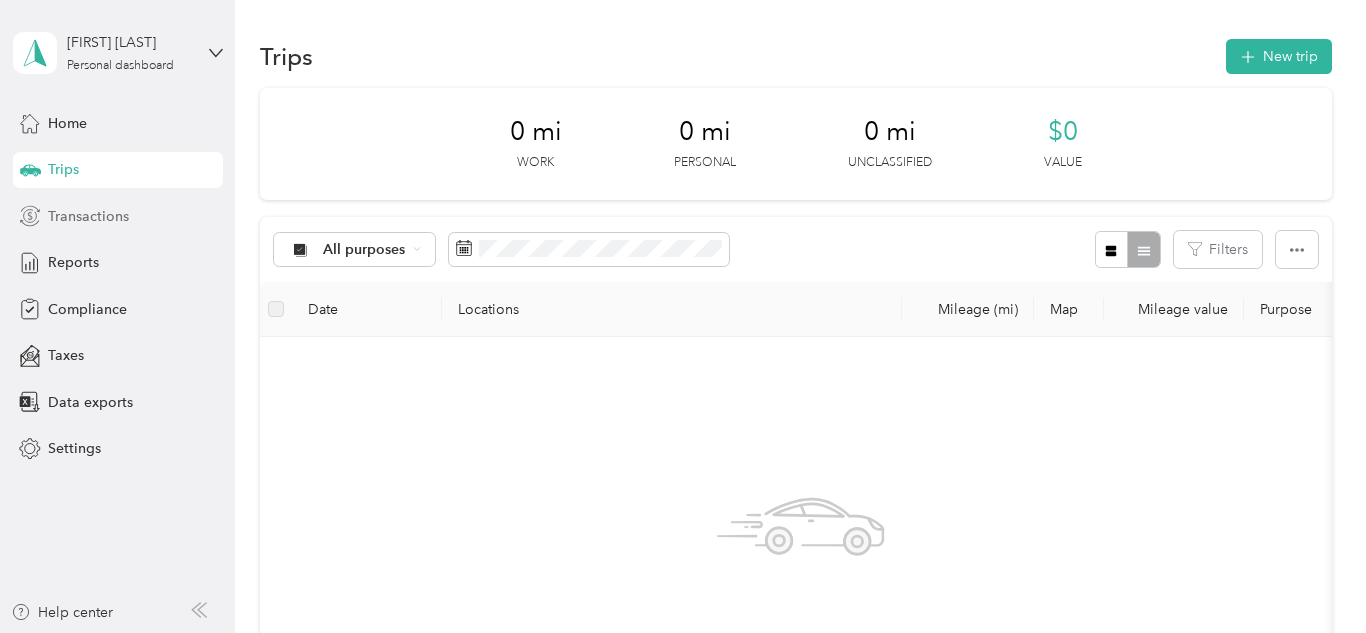 click on "Transactions" at bounding box center (118, 216) 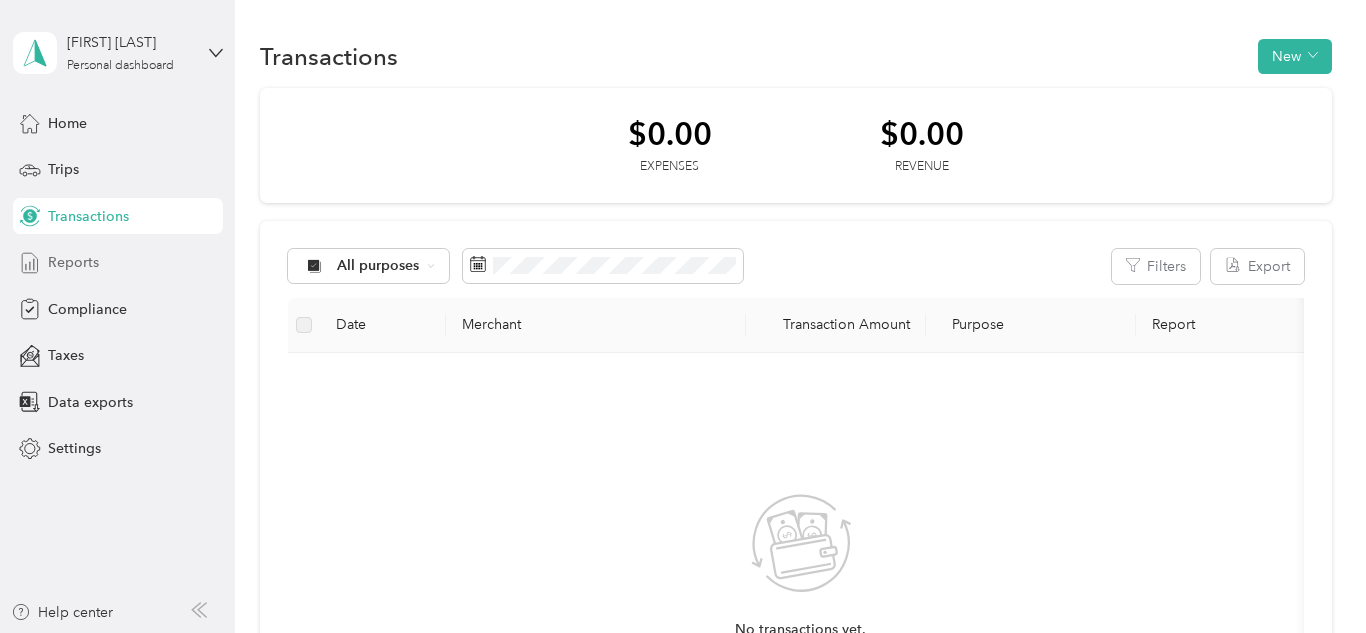 click on "Reports" at bounding box center [118, 263] 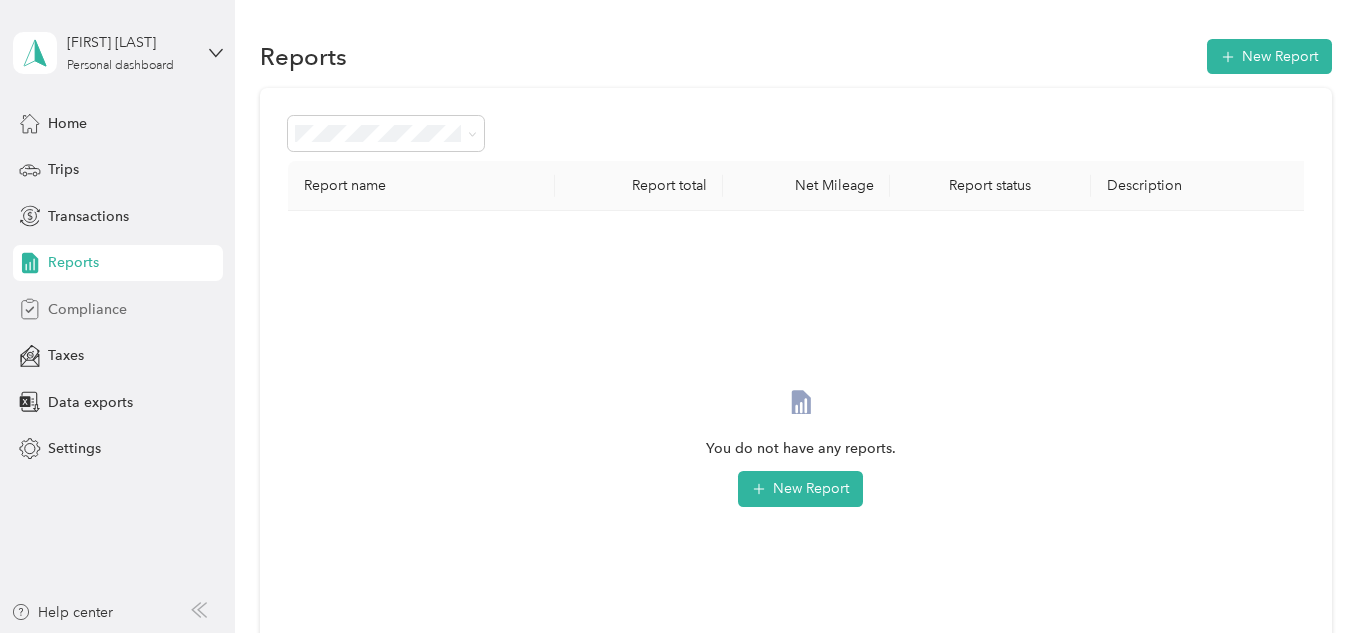 click on "Compliance" at bounding box center [87, 309] 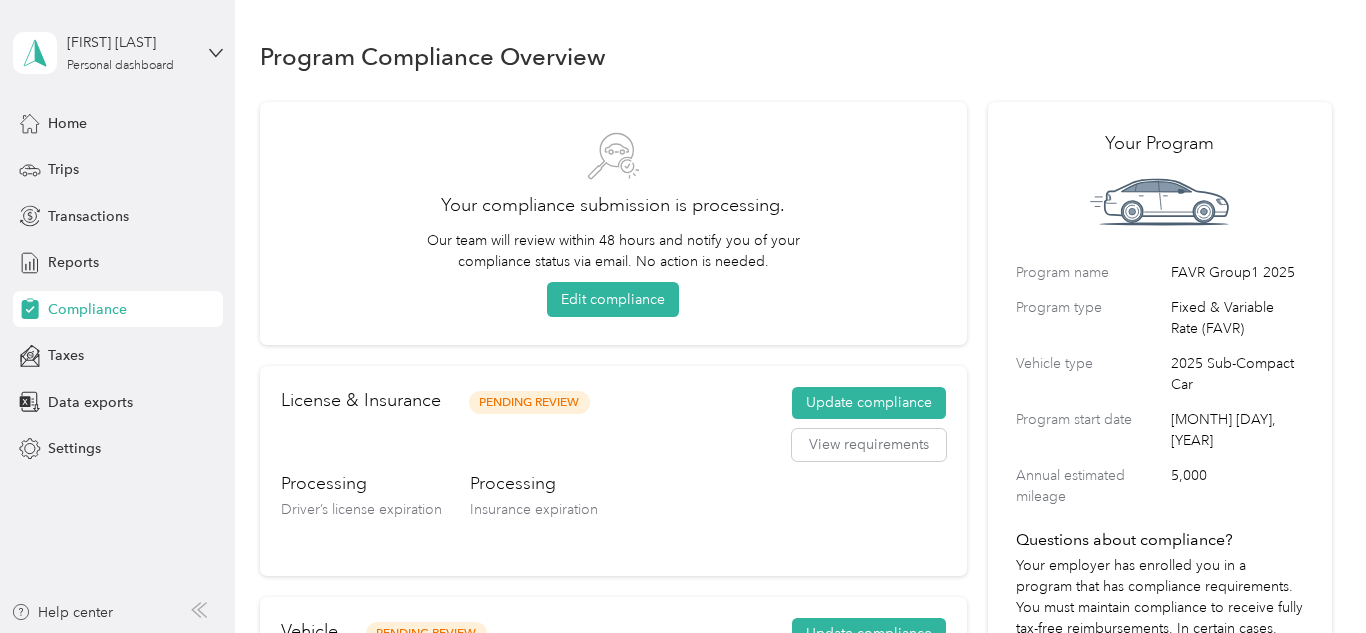 click on "Compliance" at bounding box center (87, 309) 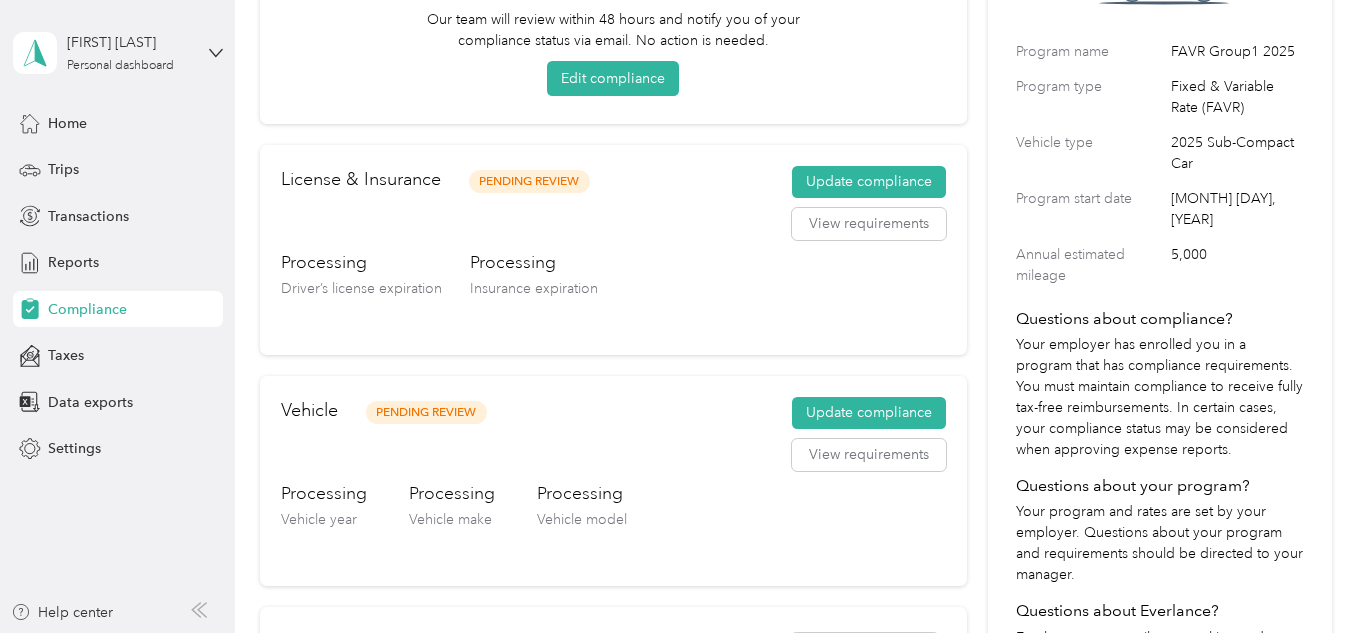 scroll, scrollTop: 222, scrollLeft: 0, axis: vertical 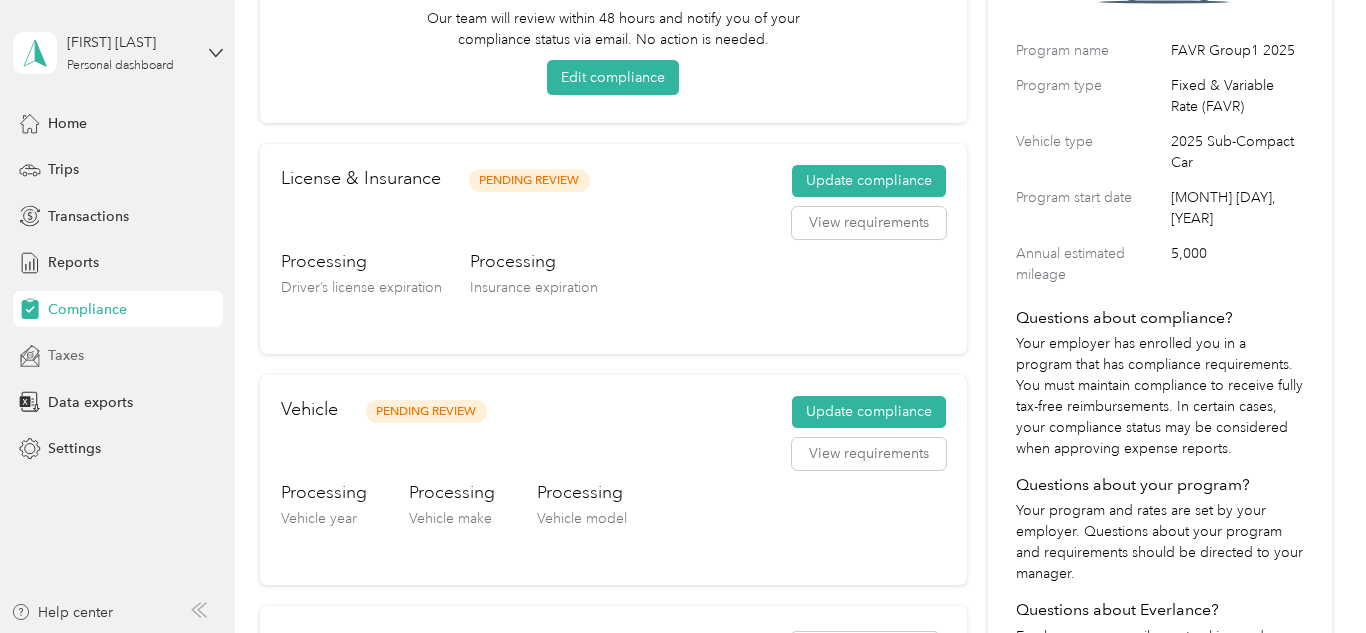 click on "Taxes" at bounding box center [118, 356] 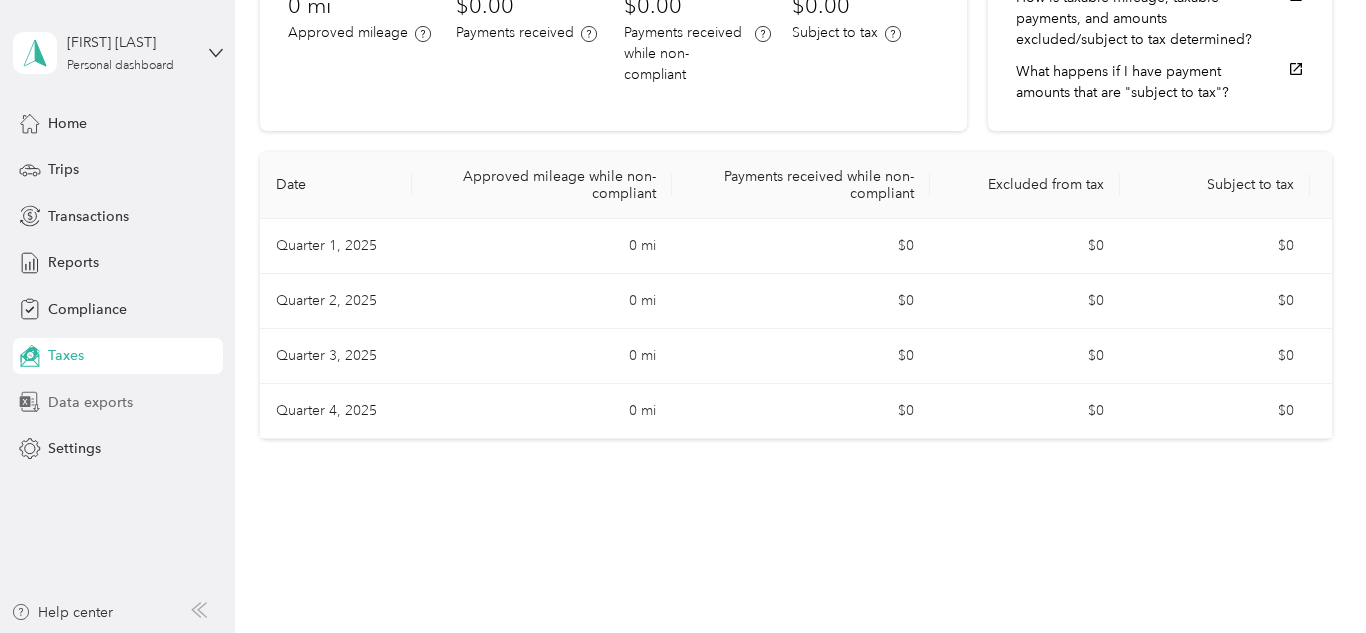 click on "Data exports" at bounding box center [90, 402] 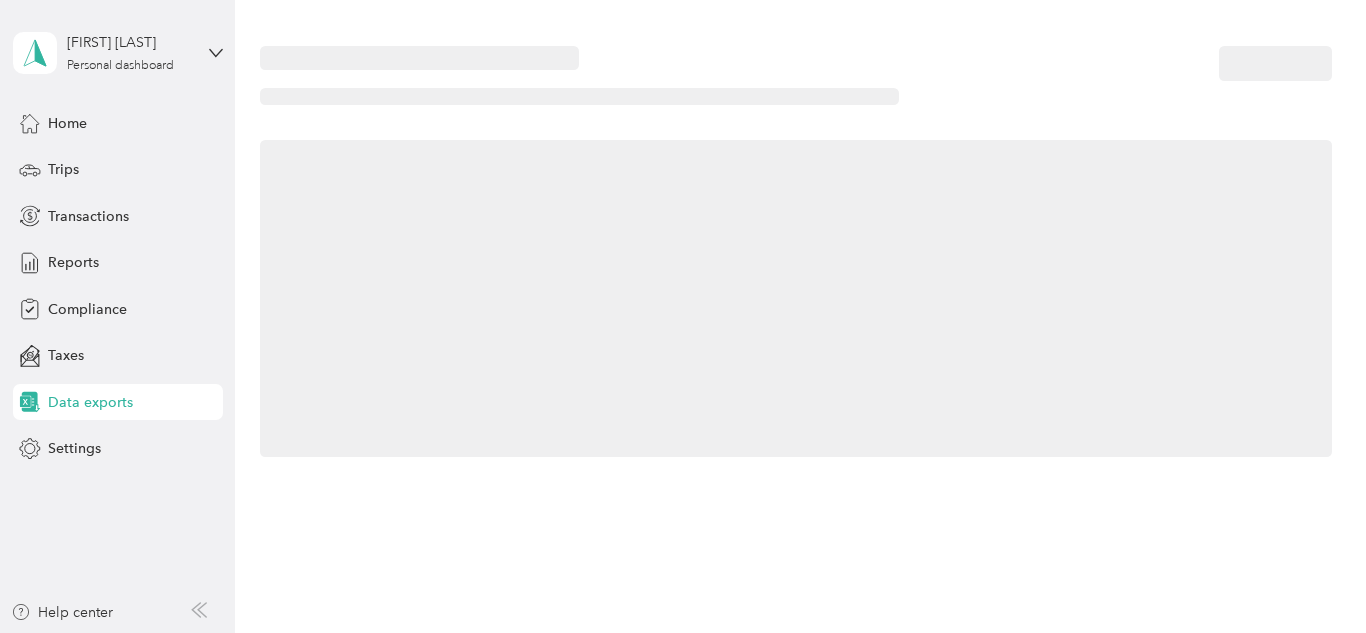 scroll, scrollTop: 0, scrollLeft: 0, axis: both 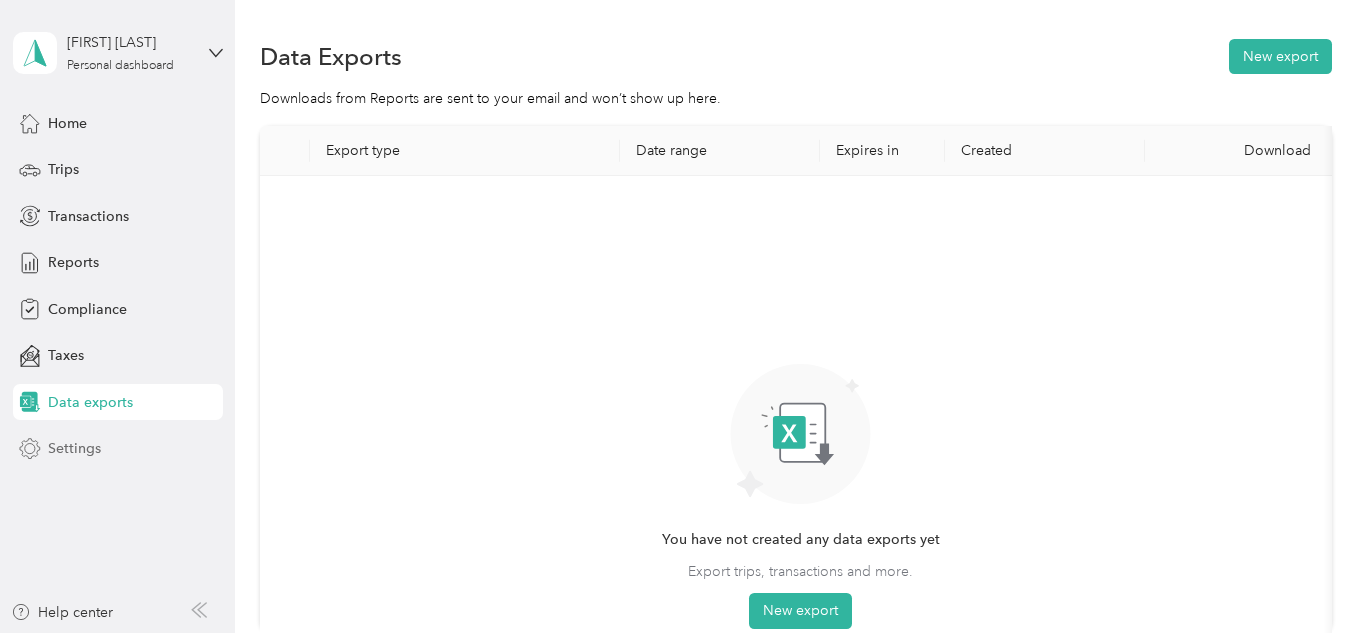 click on "Settings" at bounding box center (74, 448) 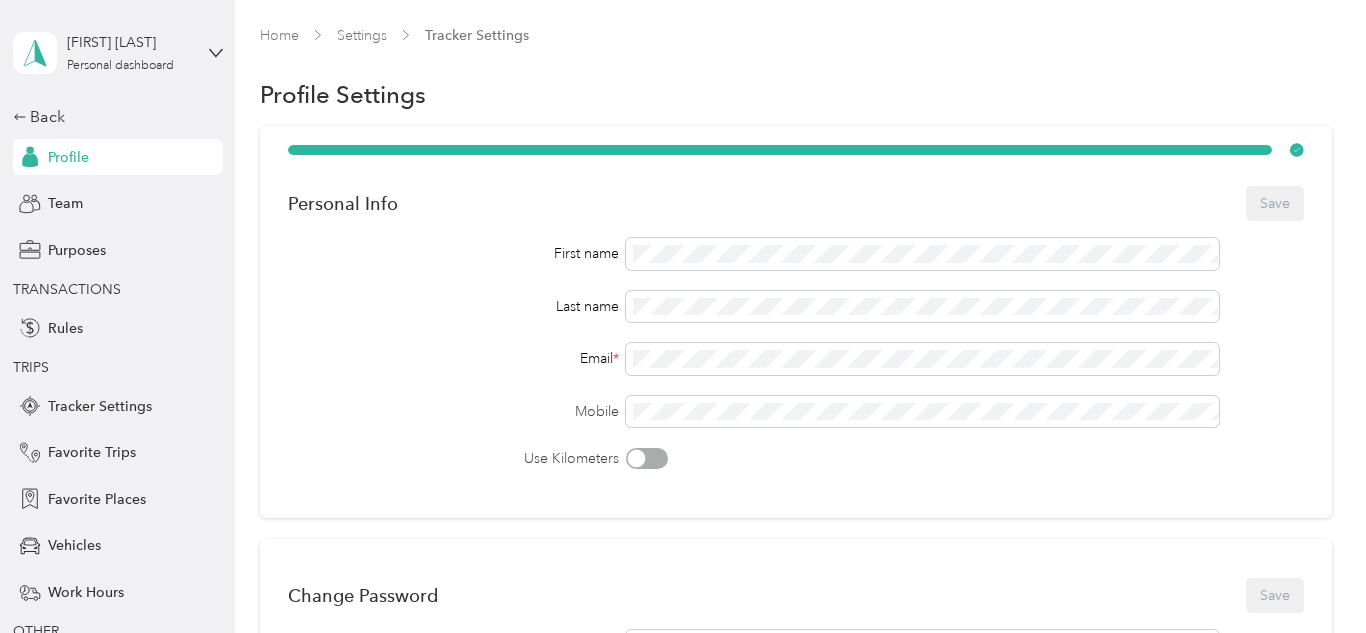 click on "Personal Info Save" at bounding box center [796, 203] 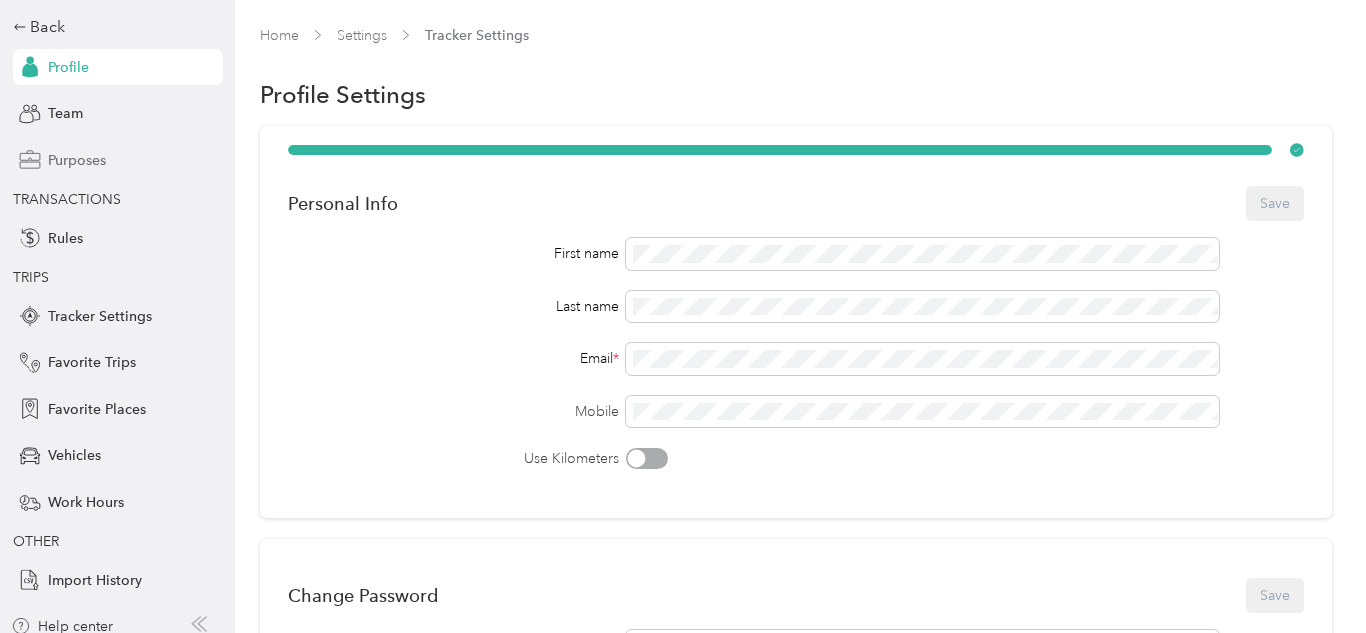 scroll, scrollTop: 104, scrollLeft: 0, axis: vertical 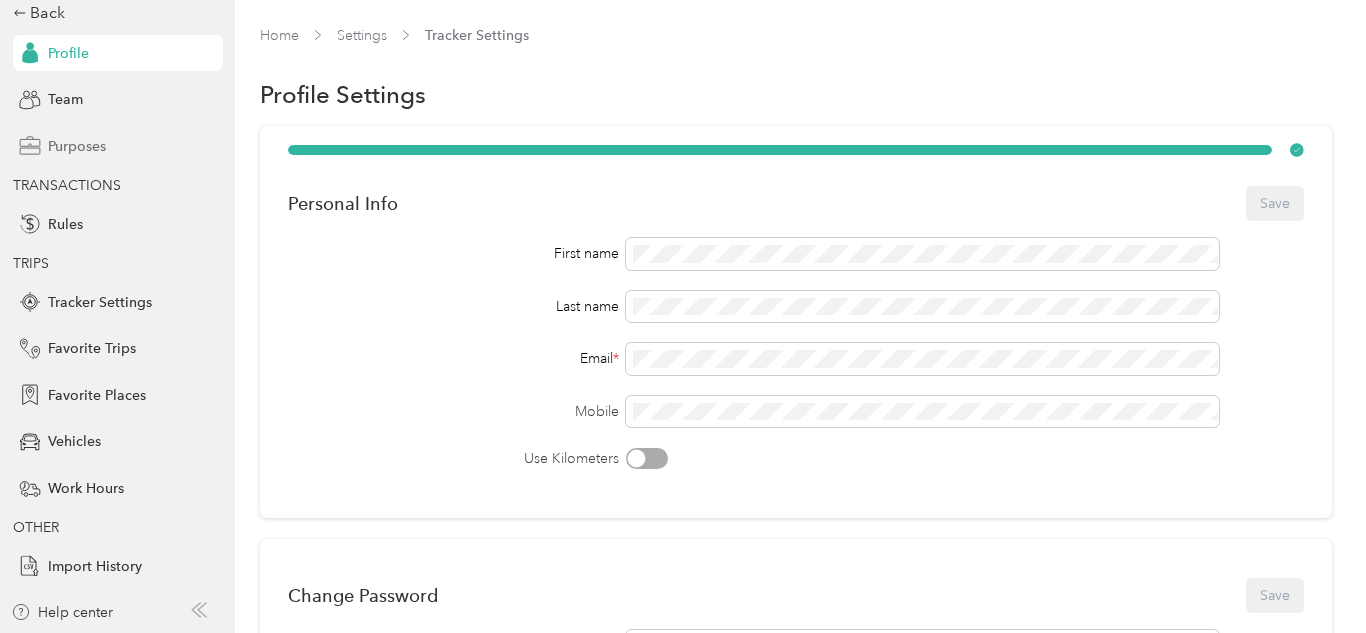 click on "Purposes" at bounding box center [118, 146] 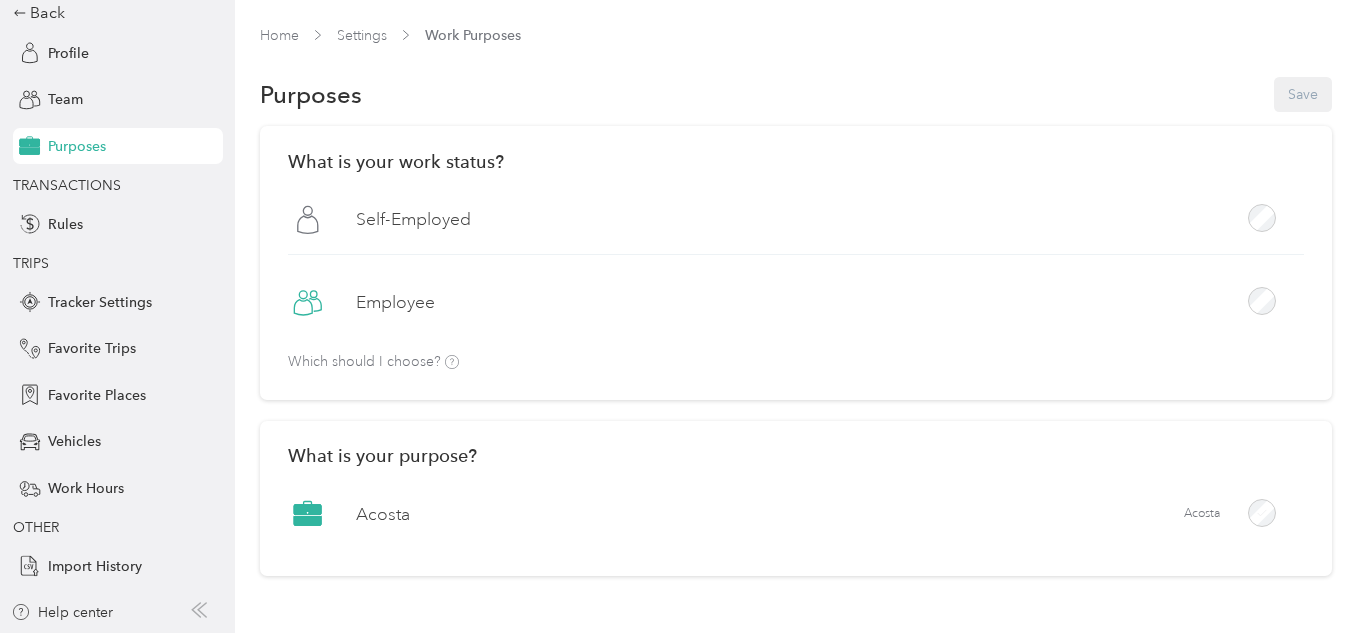 click on "Employee" at bounding box center [395, 302] 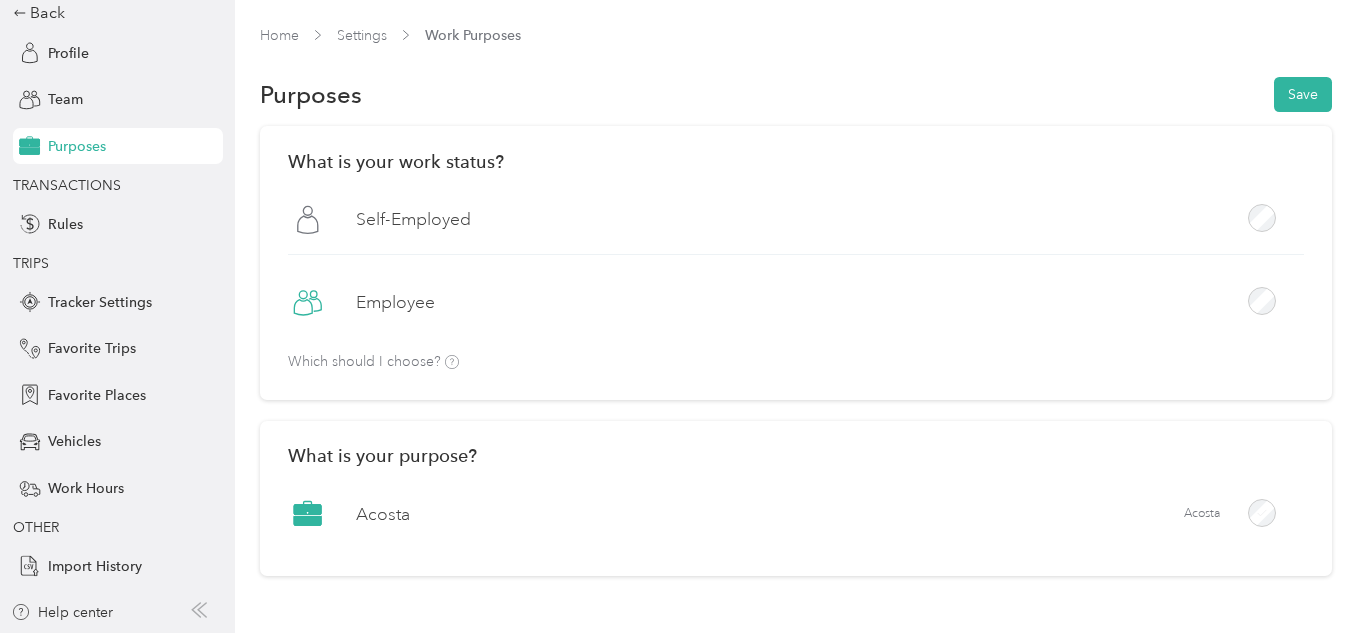 click on "Employee" at bounding box center [395, 302] 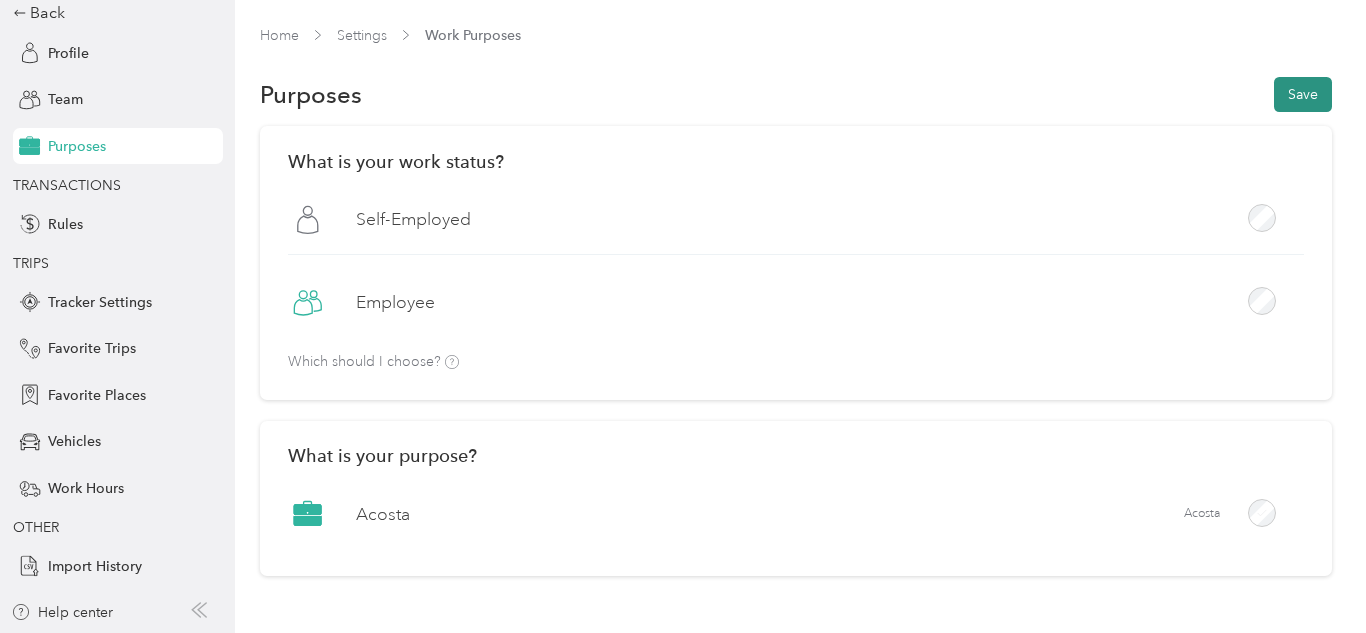 click on "Save" at bounding box center (1303, 94) 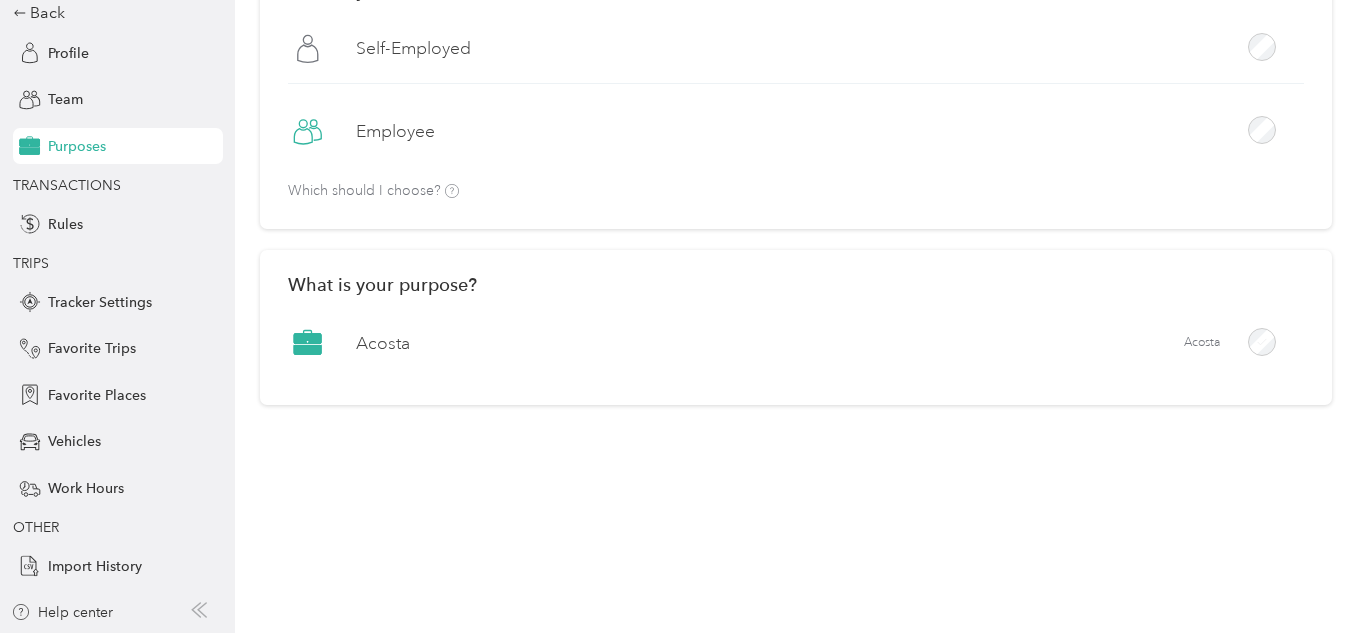 scroll, scrollTop: 0, scrollLeft: 0, axis: both 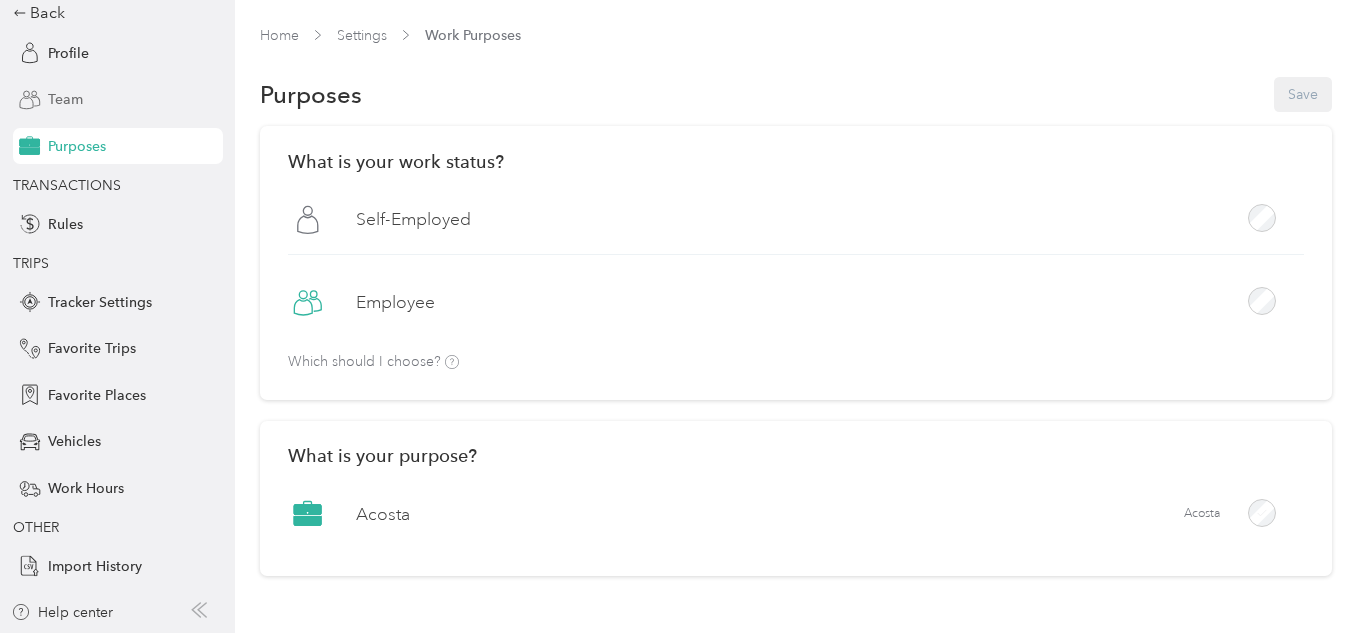 click on "Team" at bounding box center (118, 100) 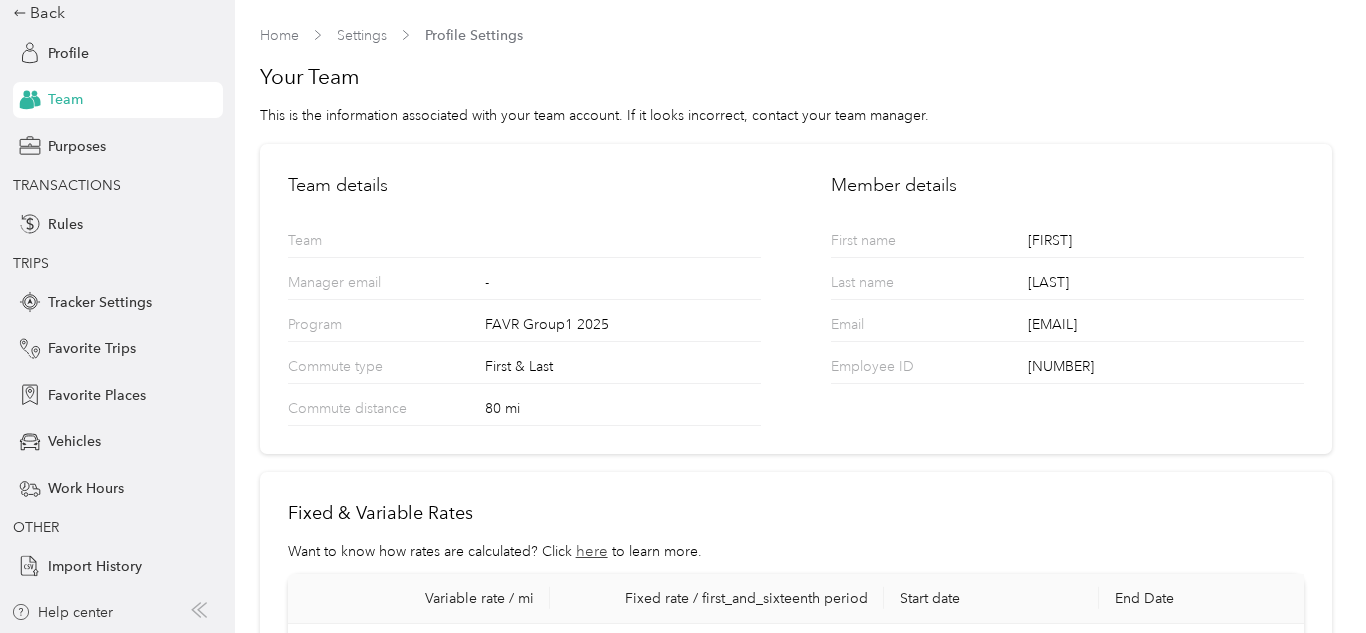 click on "80 mi" at bounding box center (623, 411) 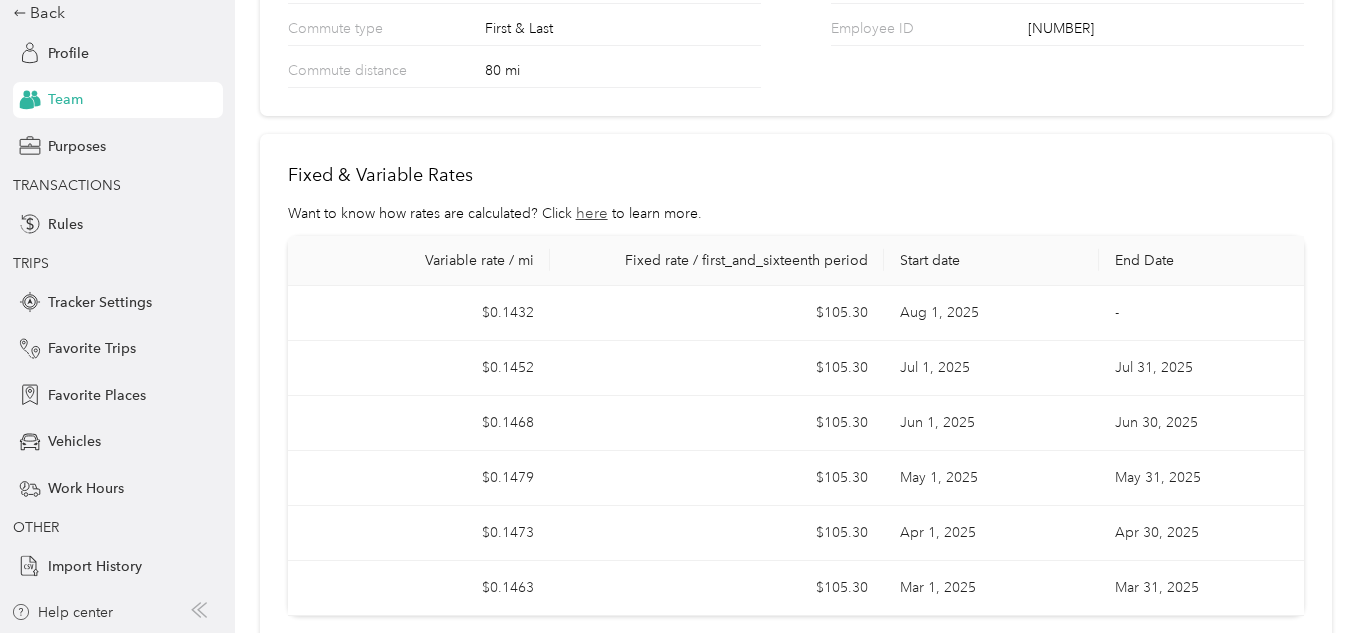 scroll, scrollTop: 337, scrollLeft: 0, axis: vertical 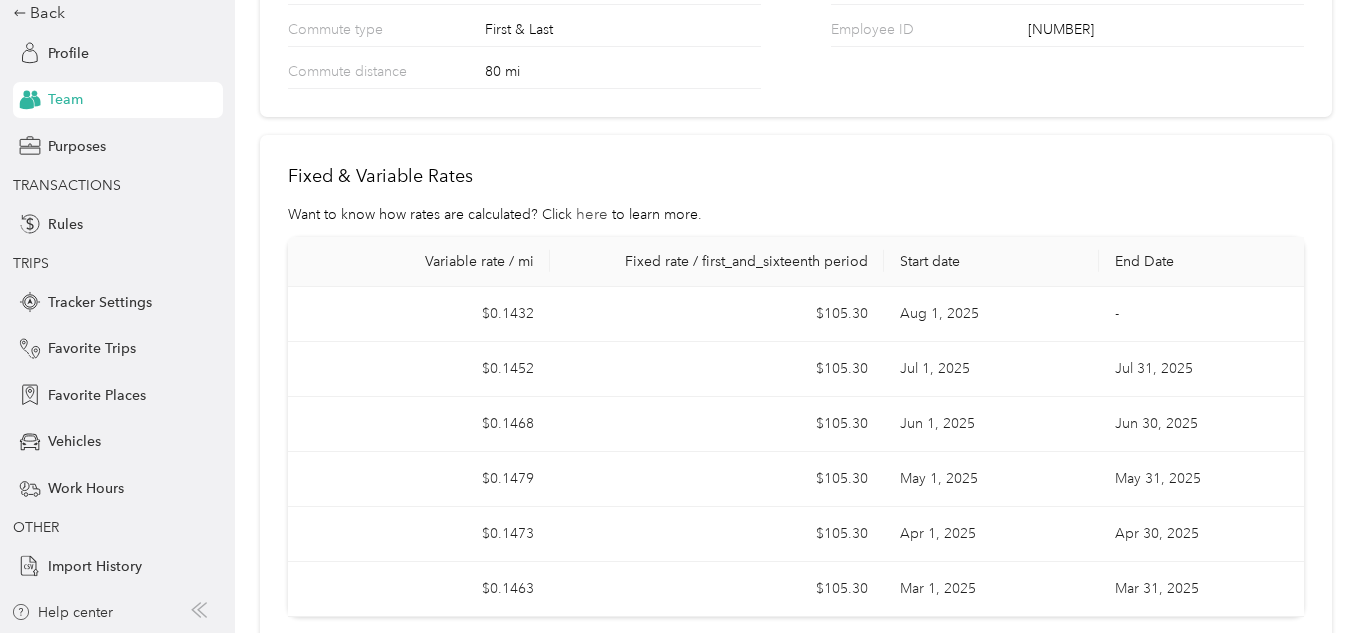 click on "here" at bounding box center [592, 214] 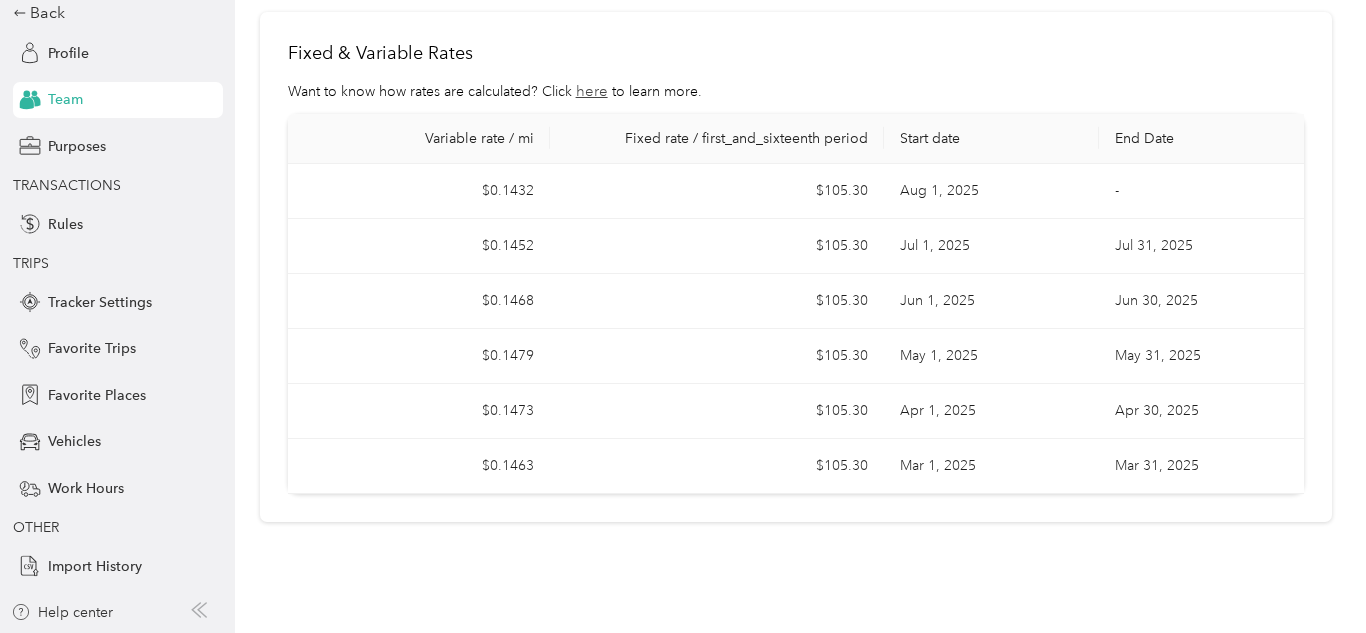 scroll, scrollTop: 489, scrollLeft: 0, axis: vertical 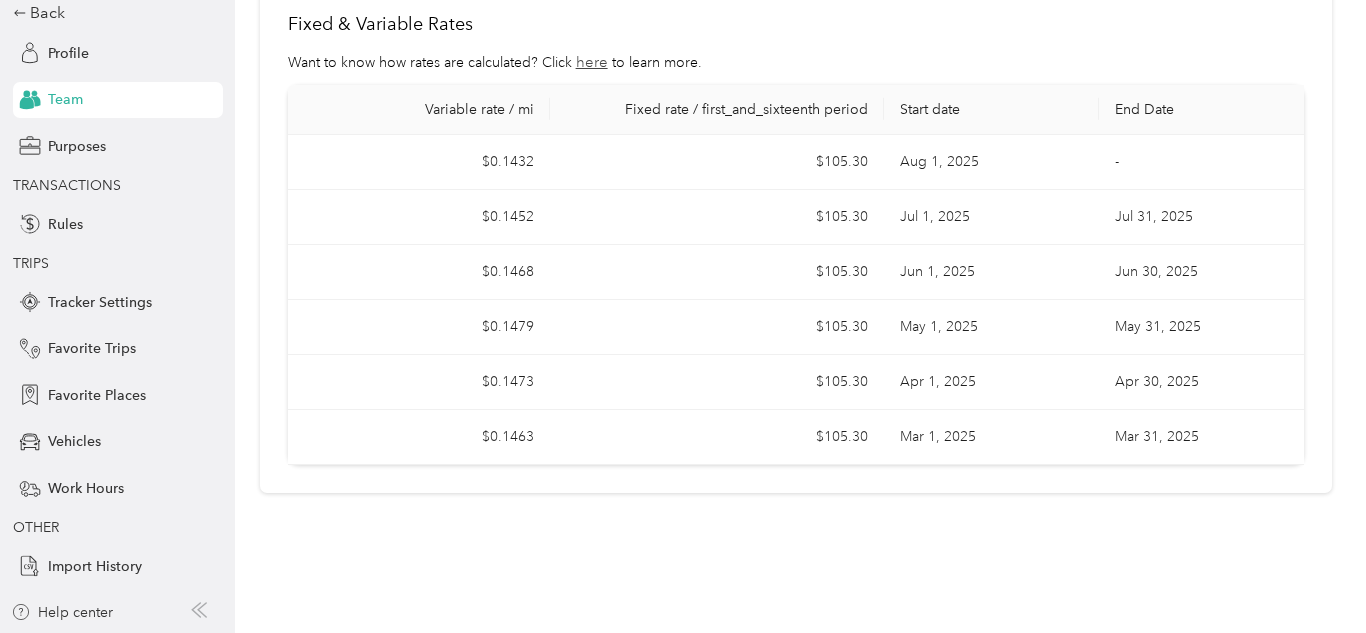 click on "$105.30" at bounding box center [717, 437] 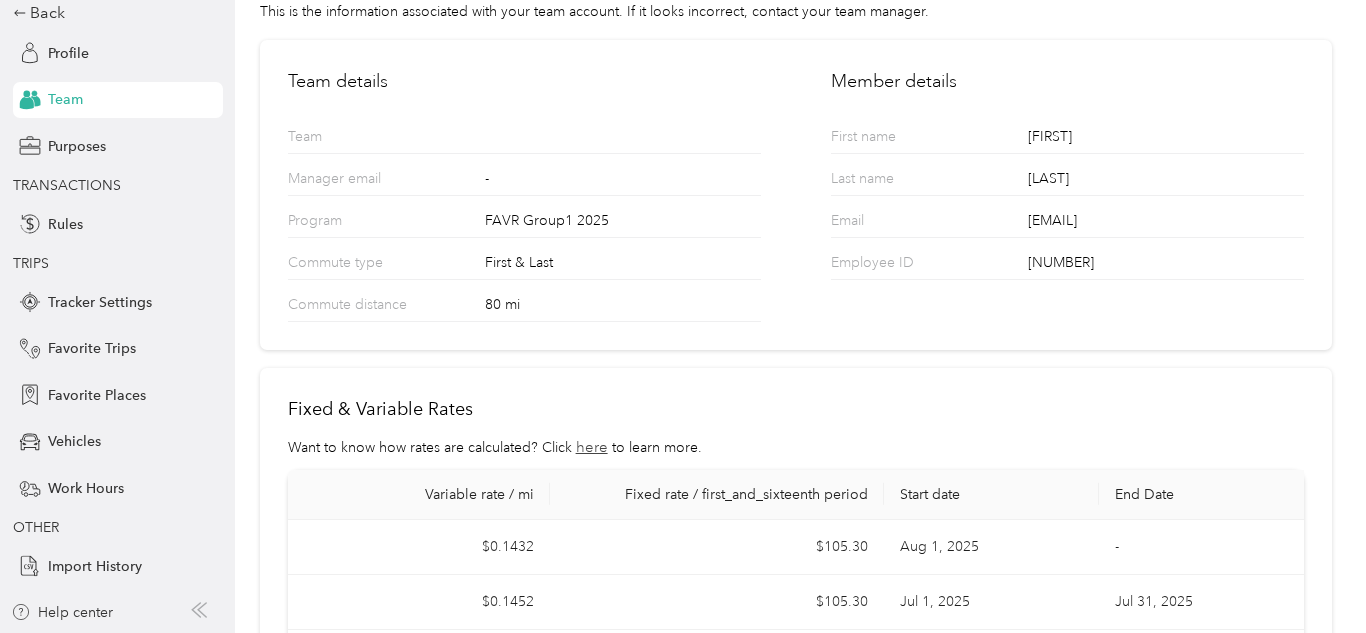scroll, scrollTop: 0, scrollLeft: 0, axis: both 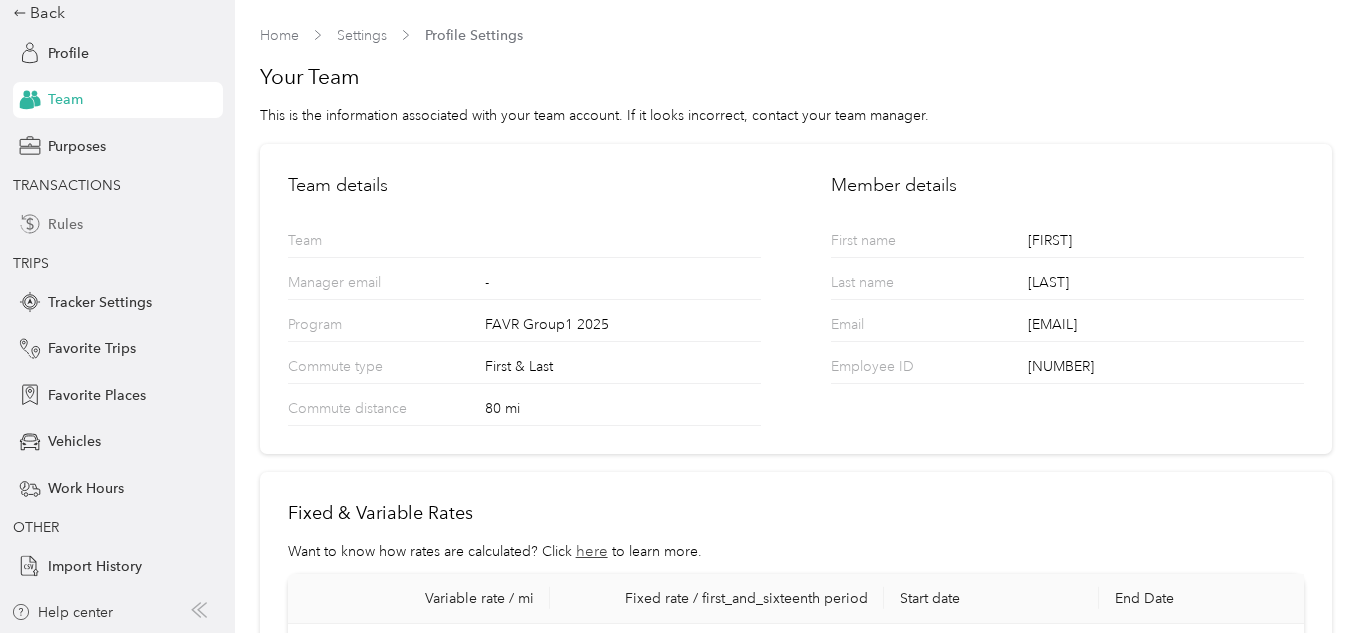 click on "Rules" at bounding box center (65, 224) 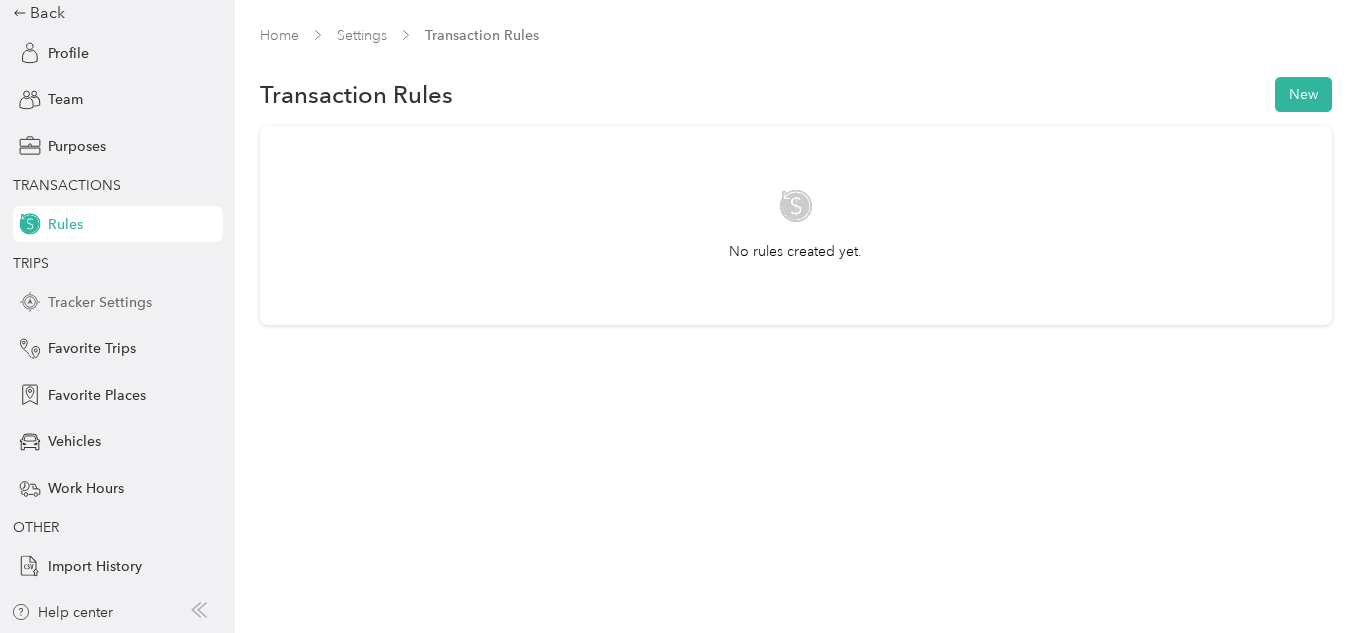 click on "Tracker Settings" at bounding box center (118, 302) 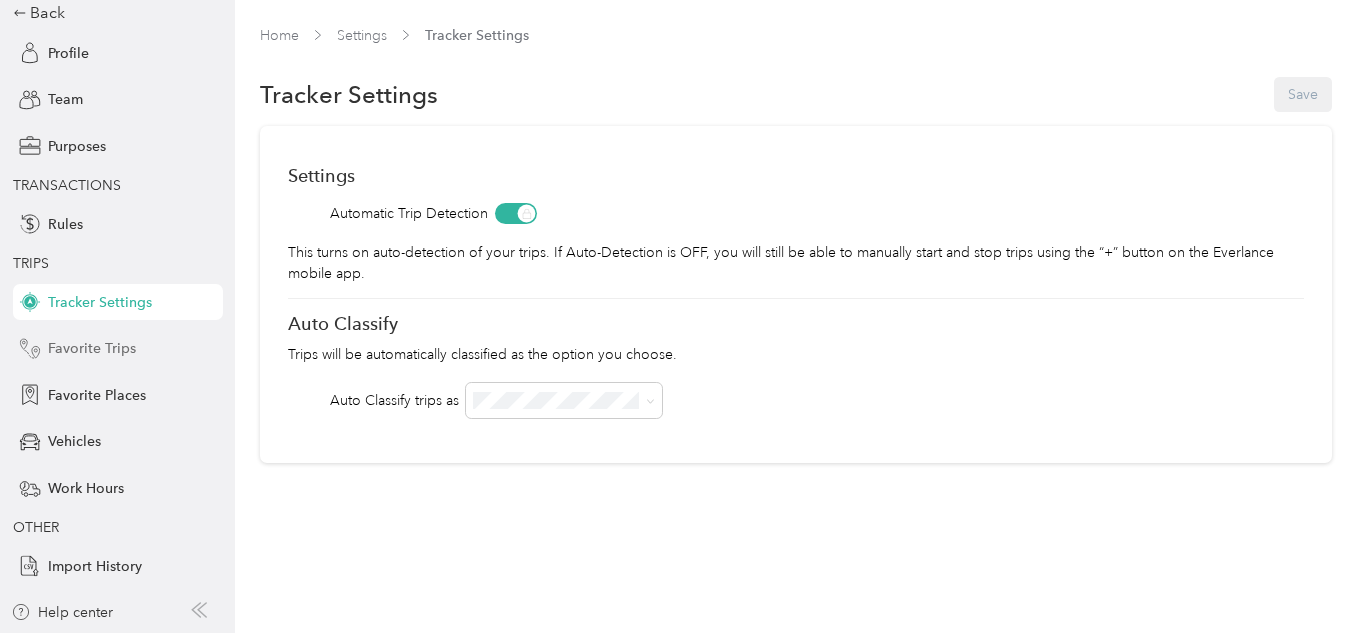 click on "Favorite Trips" at bounding box center [118, 349] 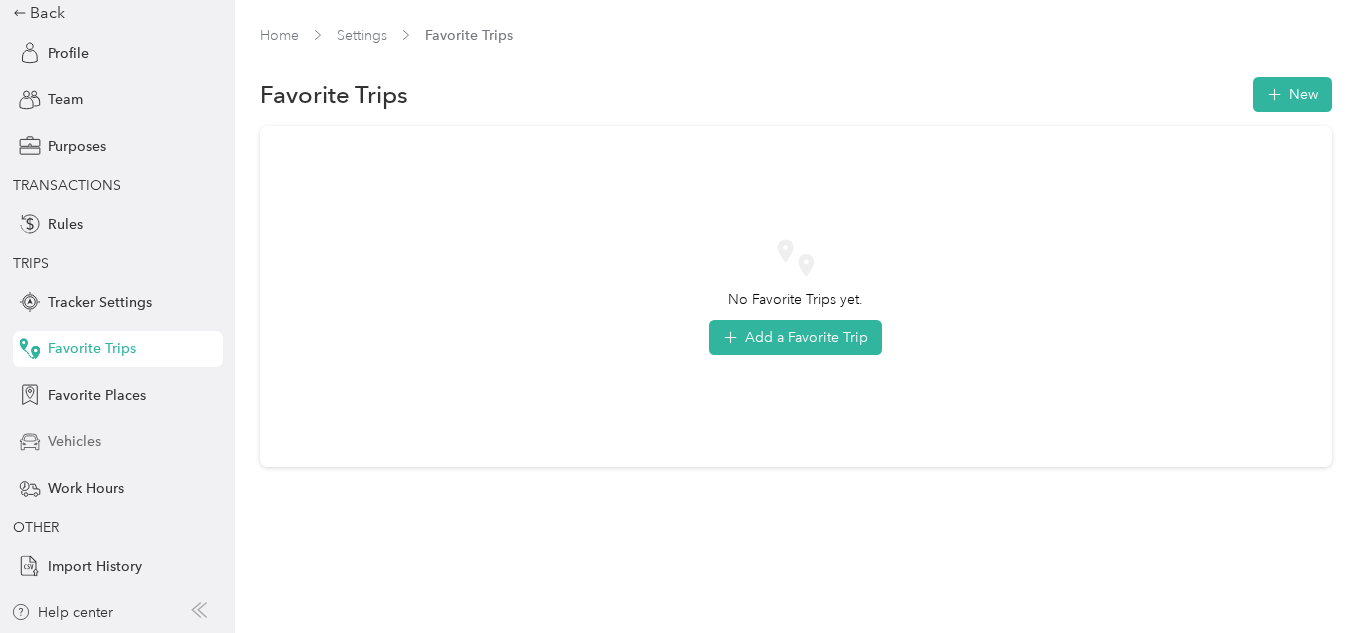 click on "Vehicles" at bounding box center (74, 441) 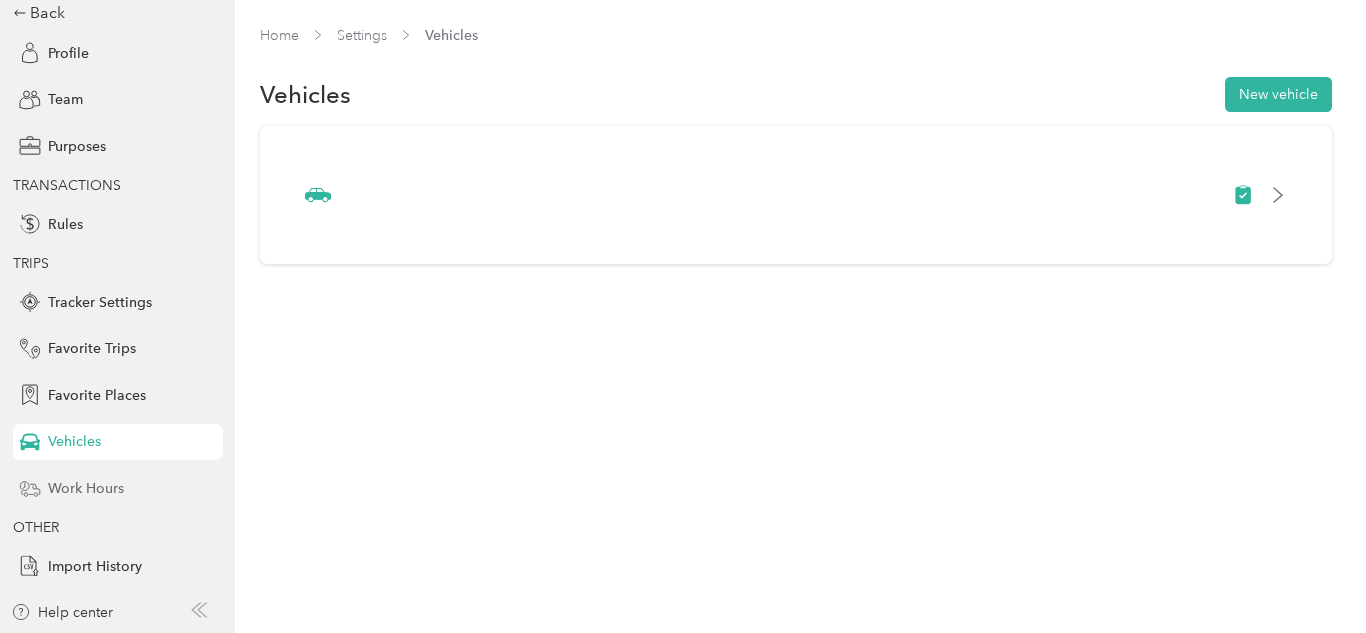 scroll, scrollTop: 0, scrollLeft: 0, axis: both 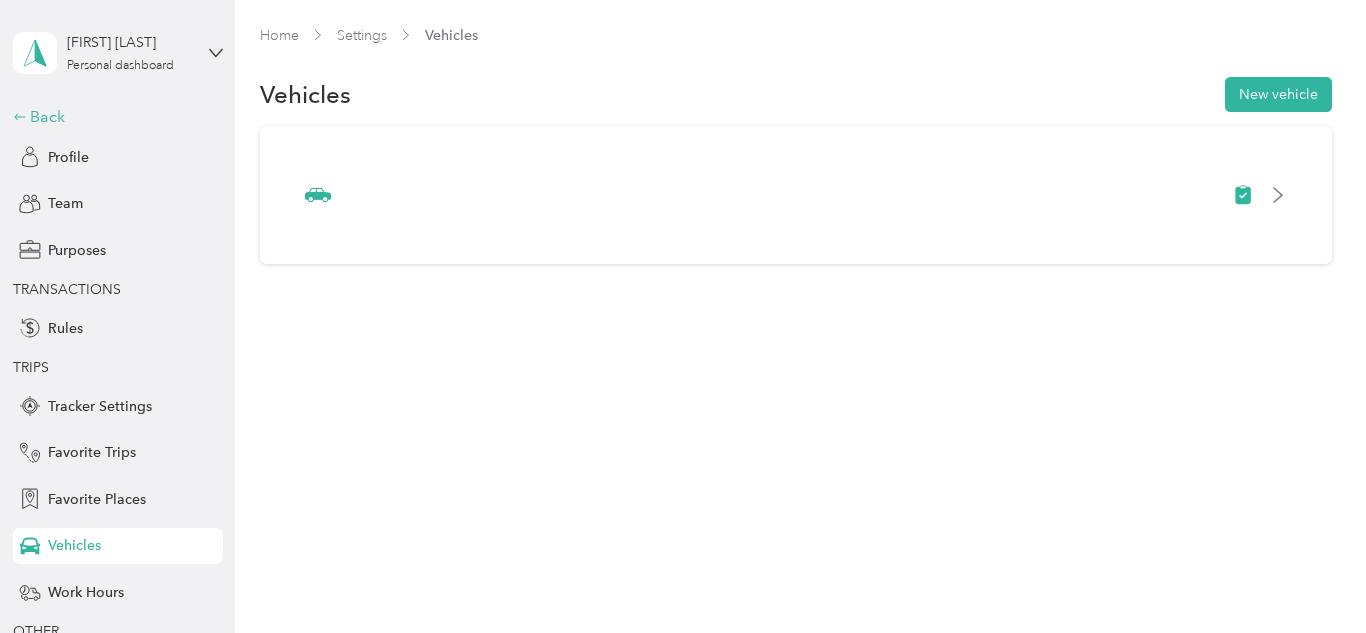 click 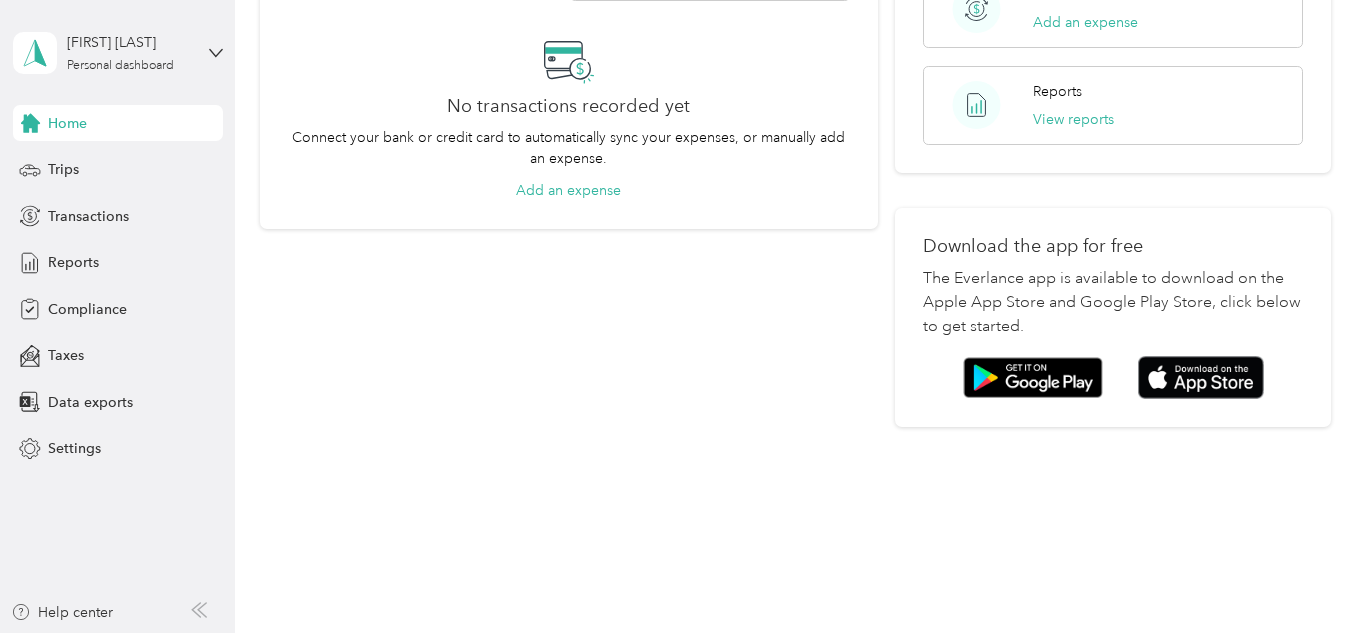 scroll, scrollTop: 0, scrollLeft: 0, axis: both 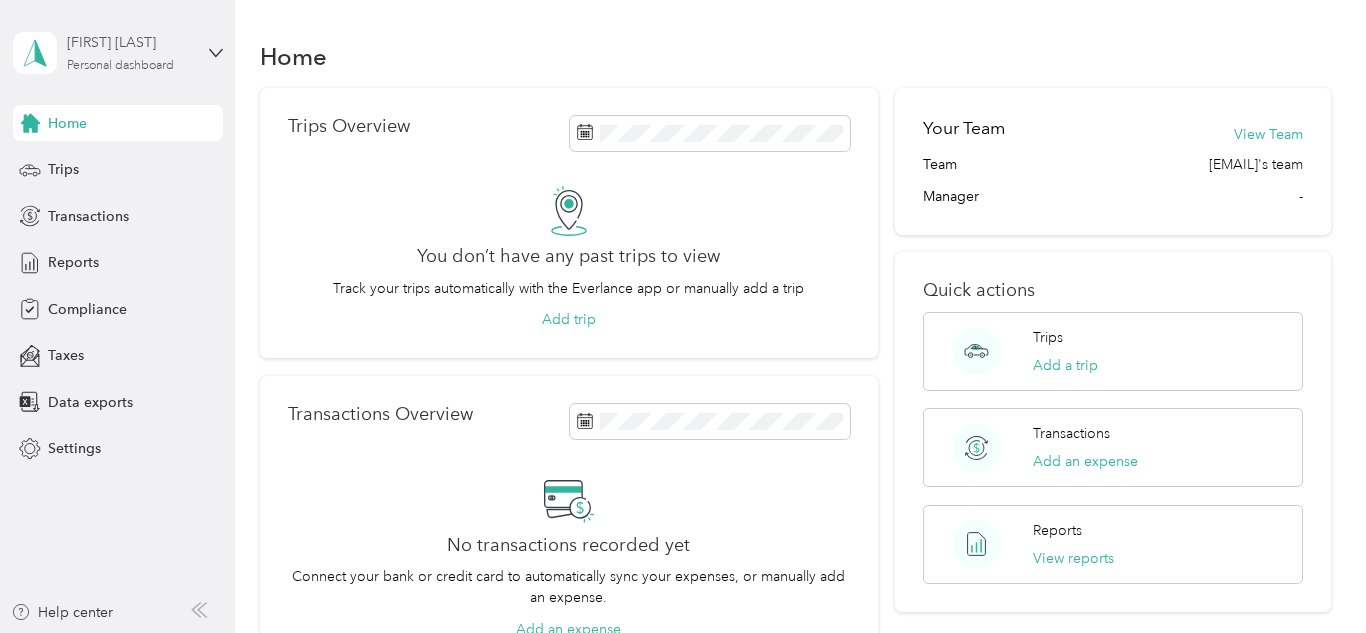click on "[FIRST] [LAST] Personal dashboard" at bounding box center [129, 52] 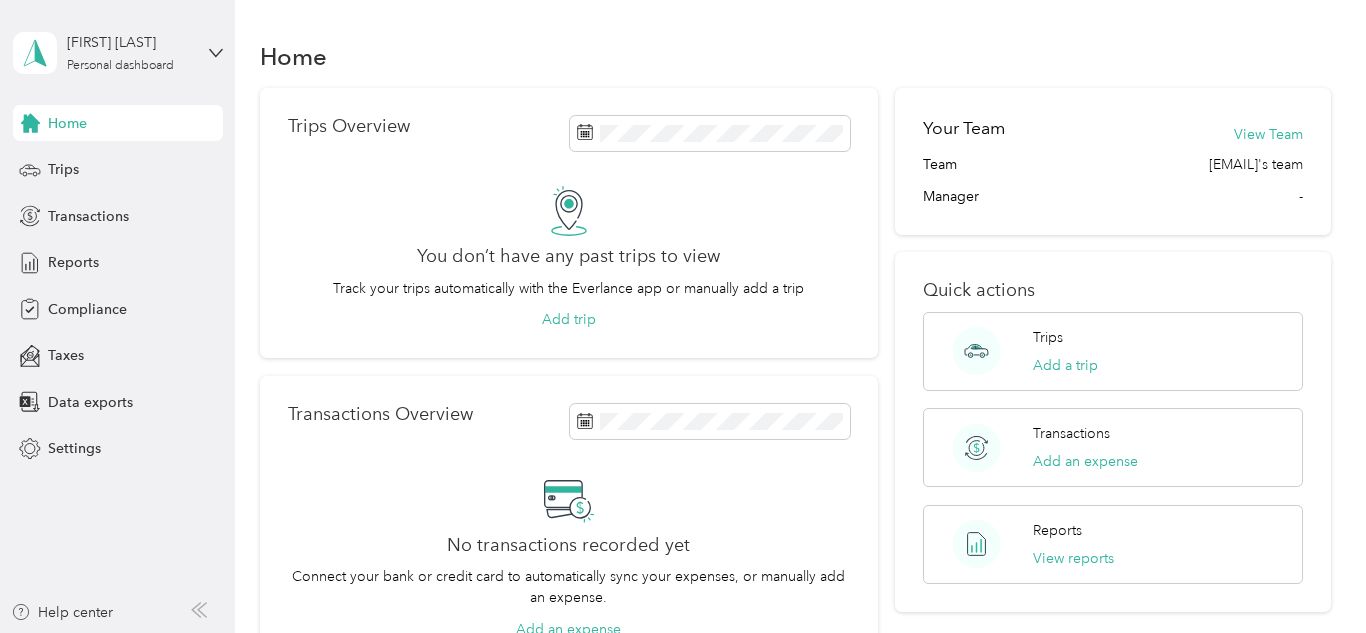 click on "Log out" at bounding box center [165, 164] 